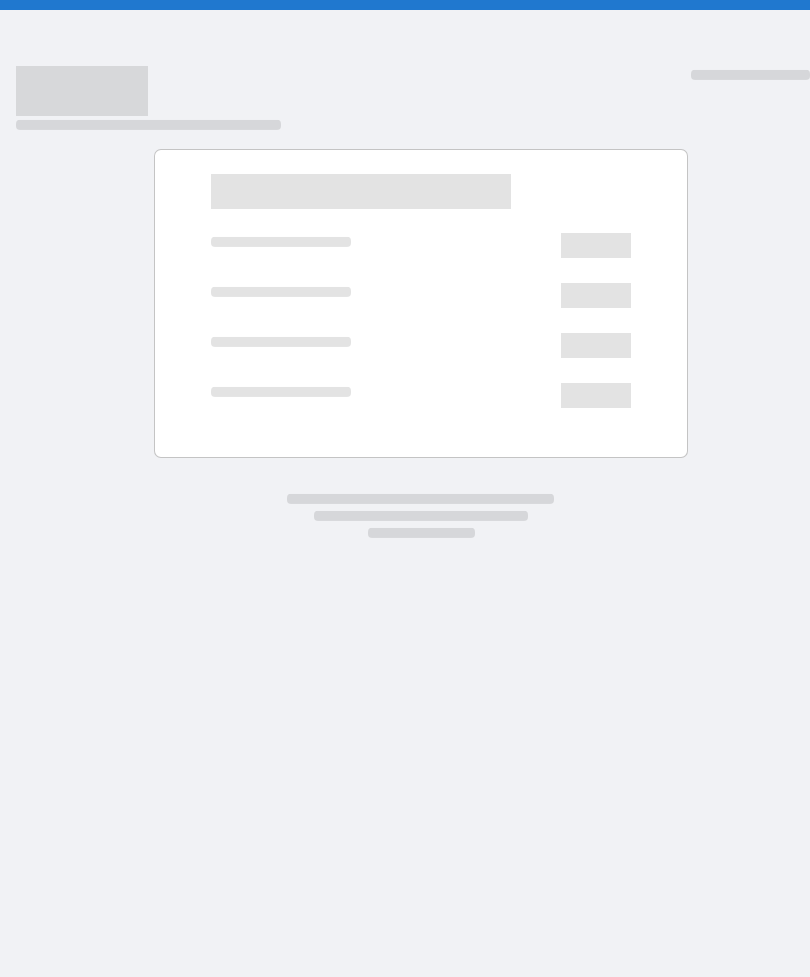 scroll, scrollTop: 0, scrollLeft: 0, axis: both 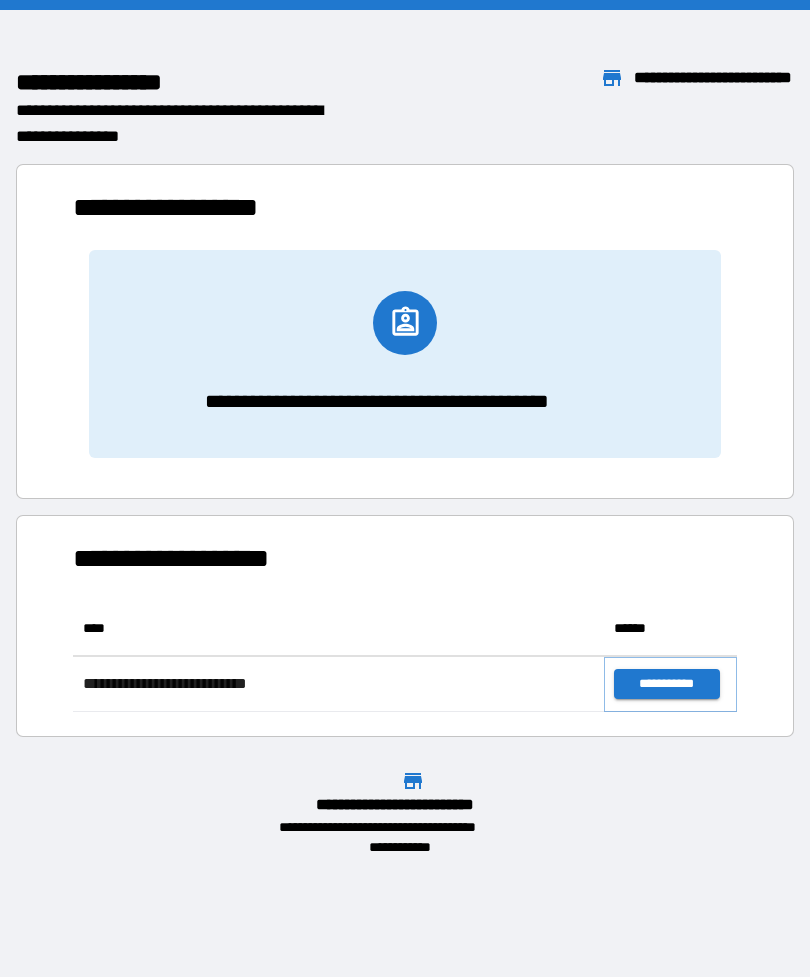 click on "**********" at bounding box center [666, 684] 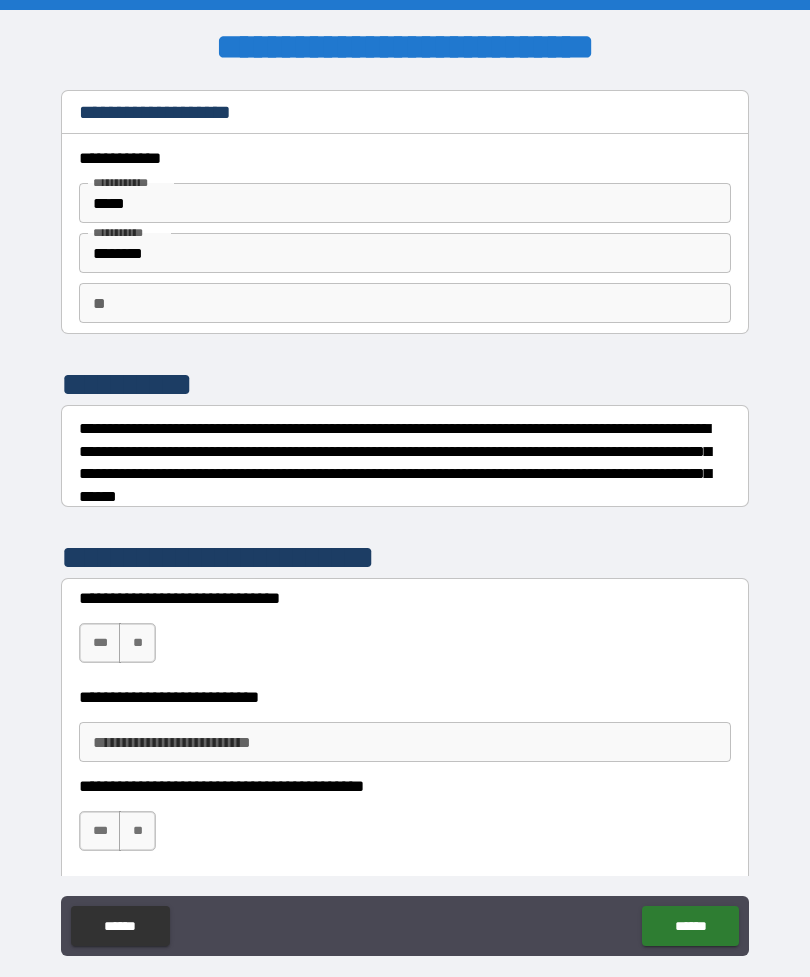 click on "***" at bounding box center (100, 643) 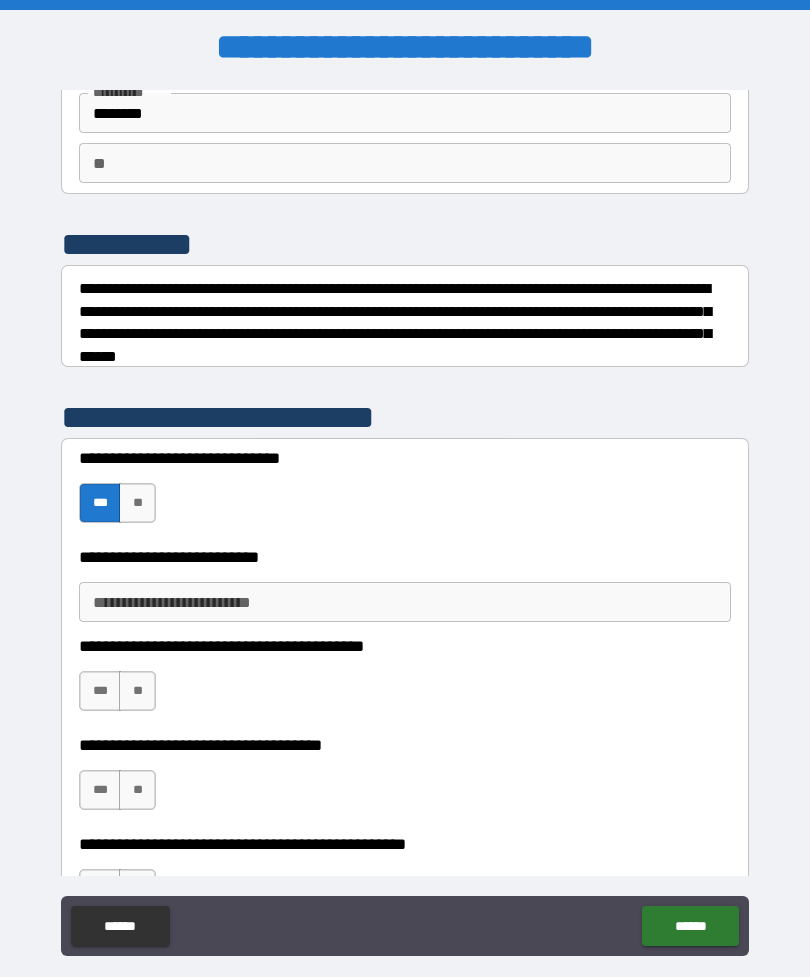 scroll, scrollTop: 138, scrollLeft: 0, axis: vertical 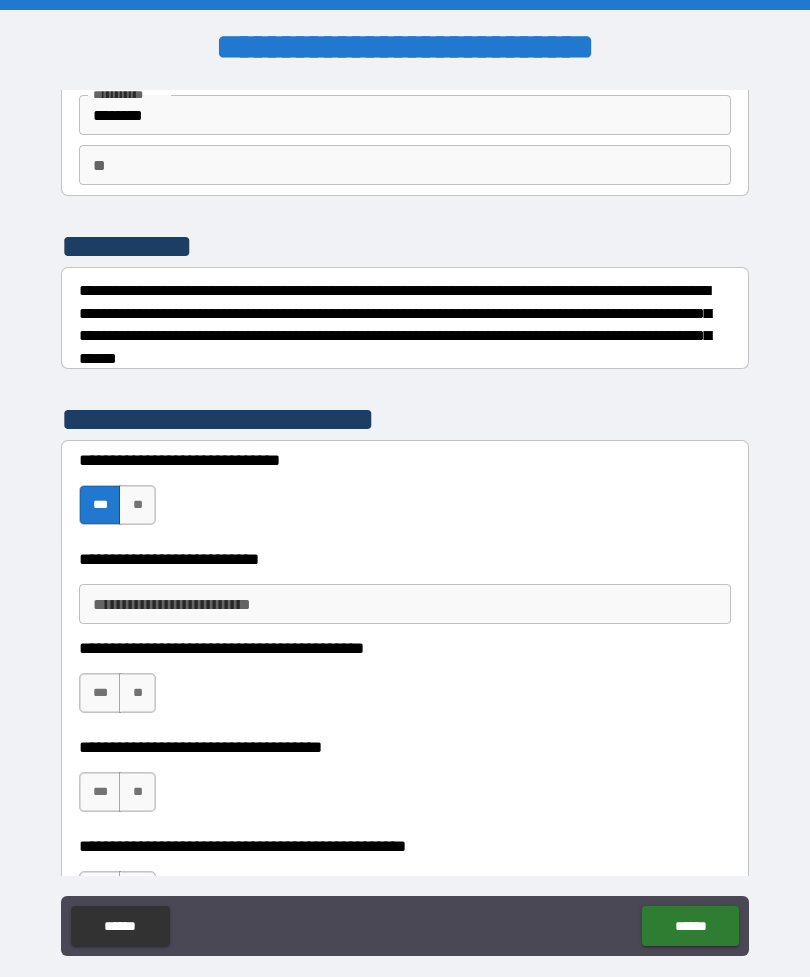 click on "**********" at bounding box center [405, 604] 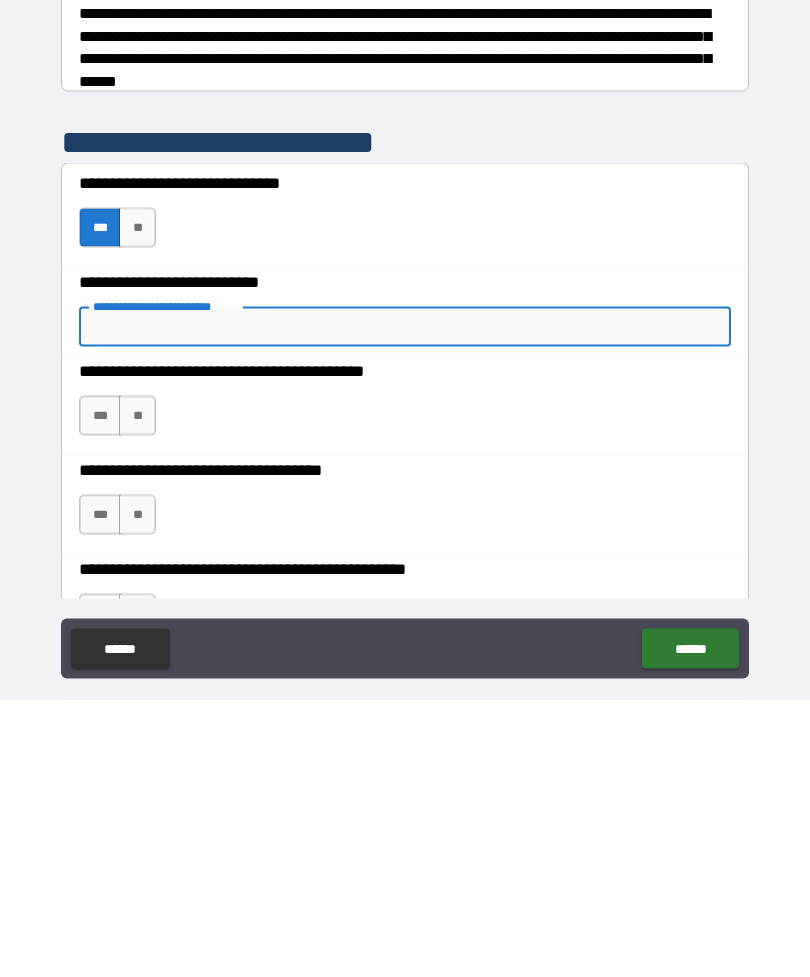 click on "**" at bounding box center [137, 693] 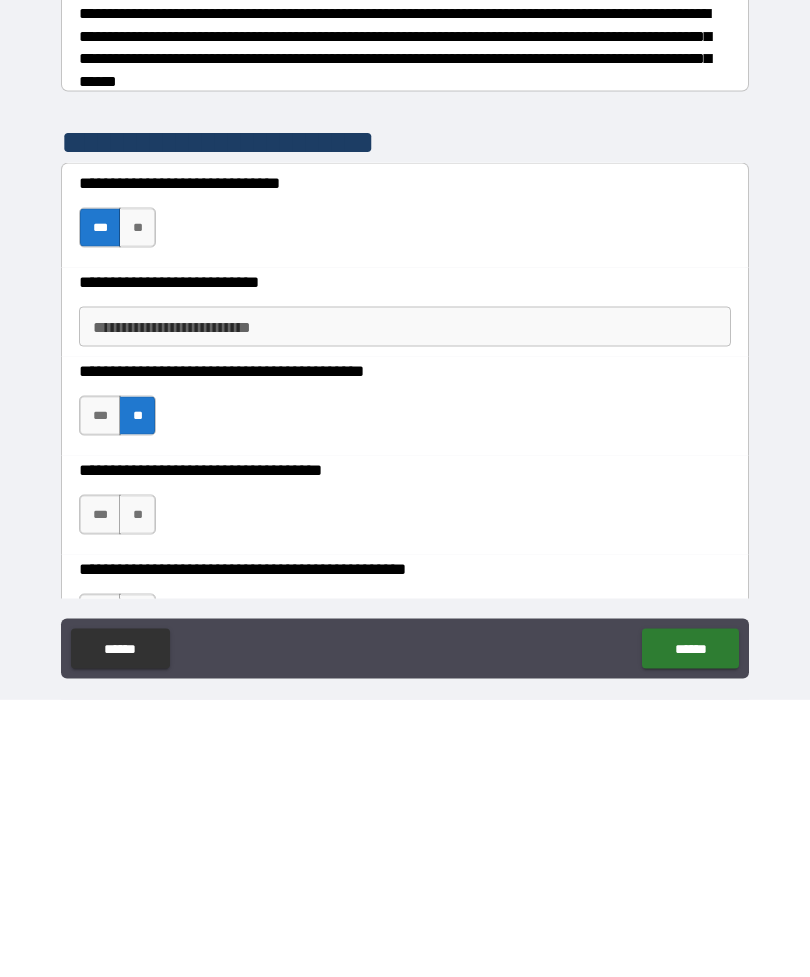 scroll, scrollTop: 64, scrollLeft: 0, axis: vertical 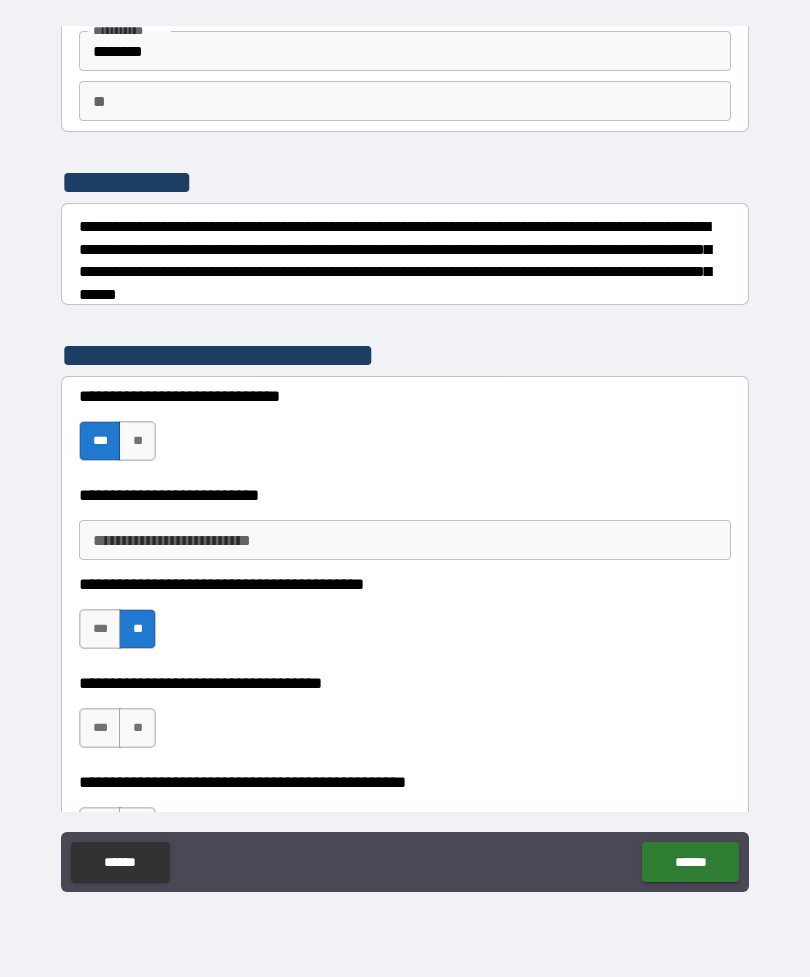 click on "**" at bounding box center [137, 728] 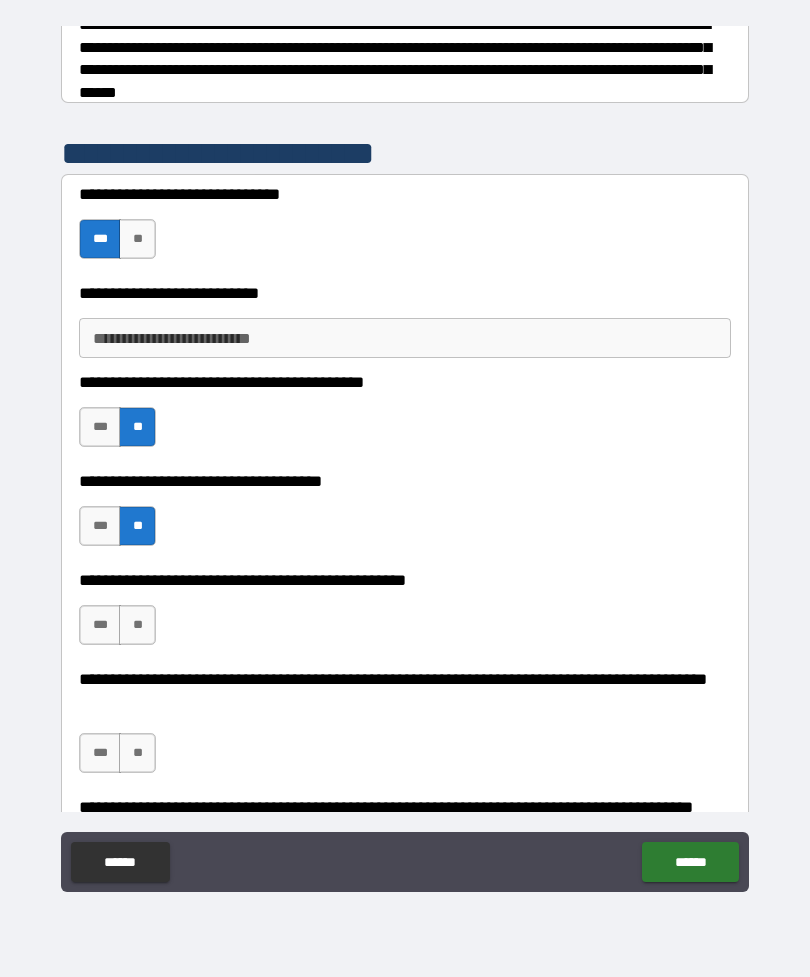 scroll, scrollTop: 341, scrollLeft: 0, axis: vertical 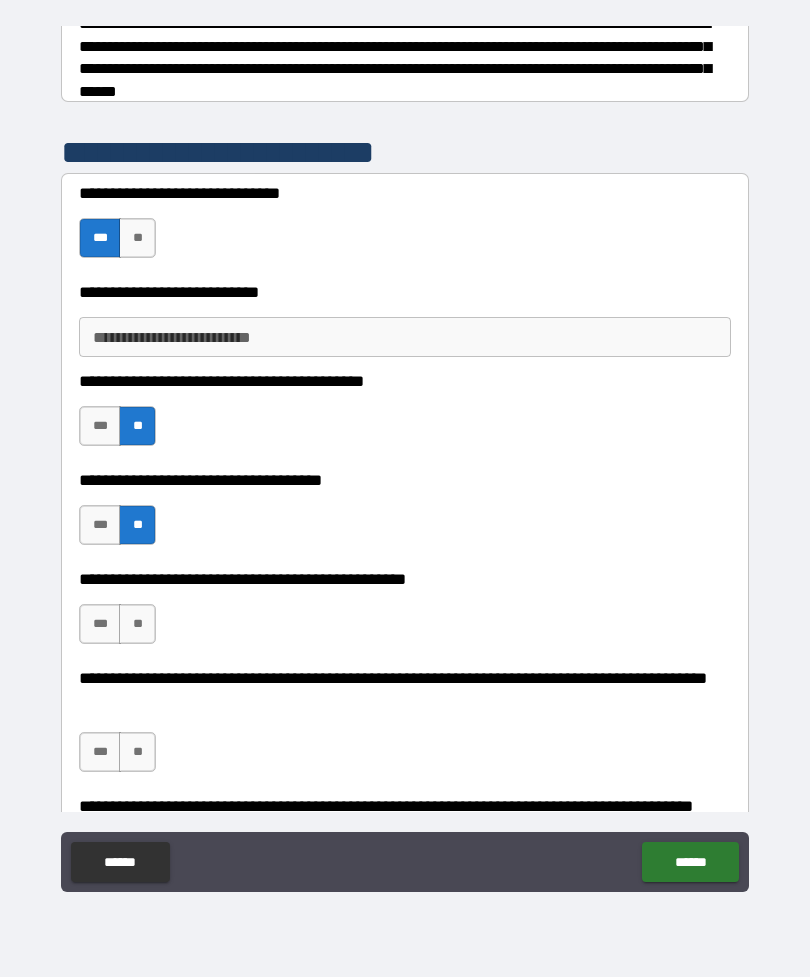 click on "***" at bounding box center [100, 624] 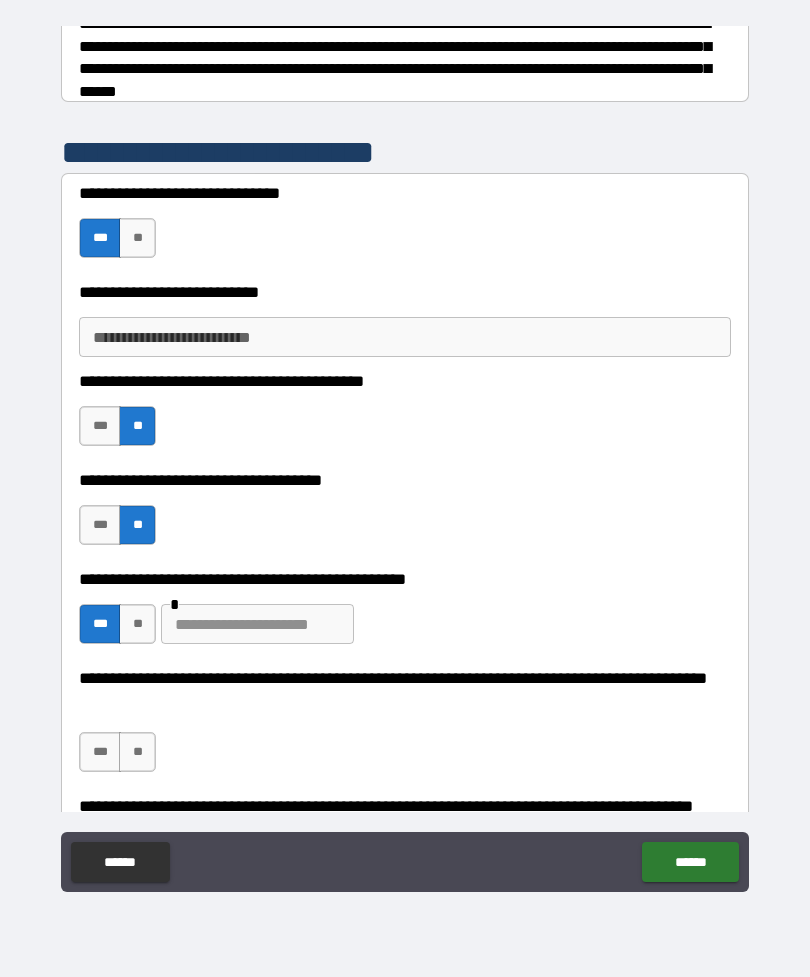 click at bounding box center (257, 624) 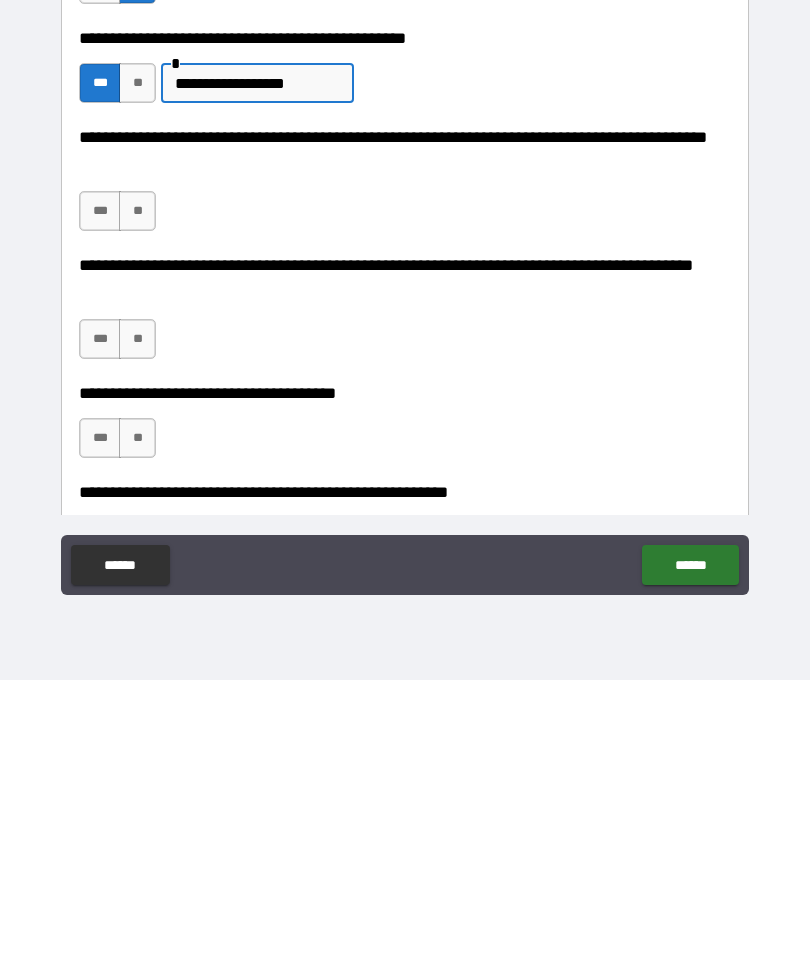 scroll, scrollTop: 587, scrollLeft: 0, axis: vertical 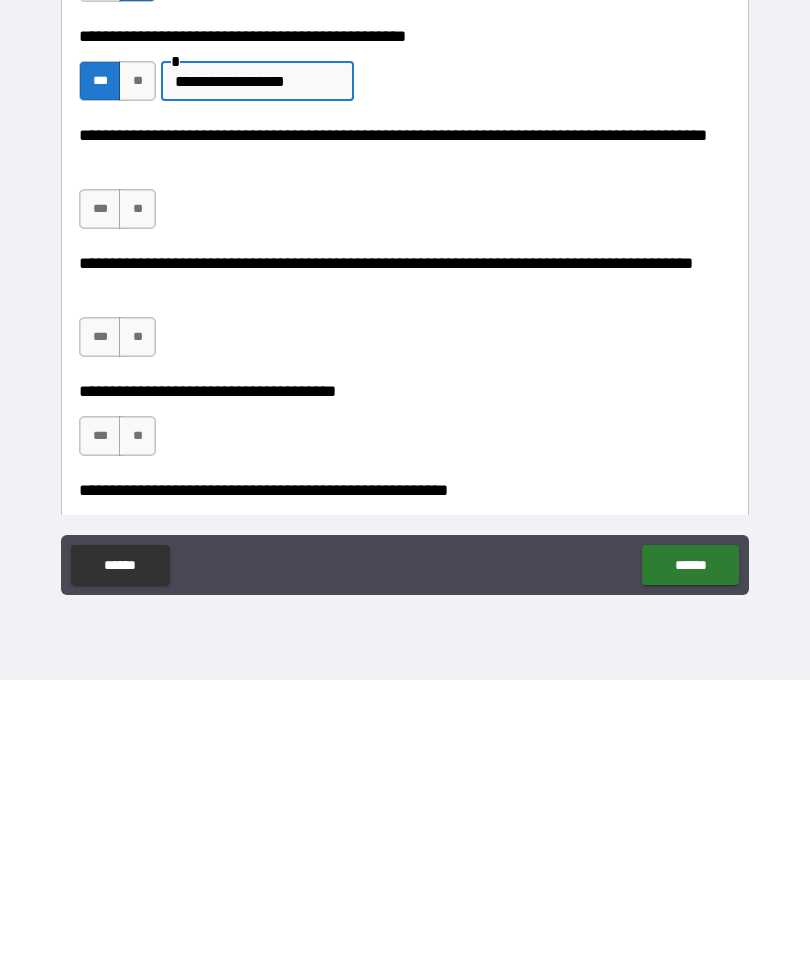 type on "**********" 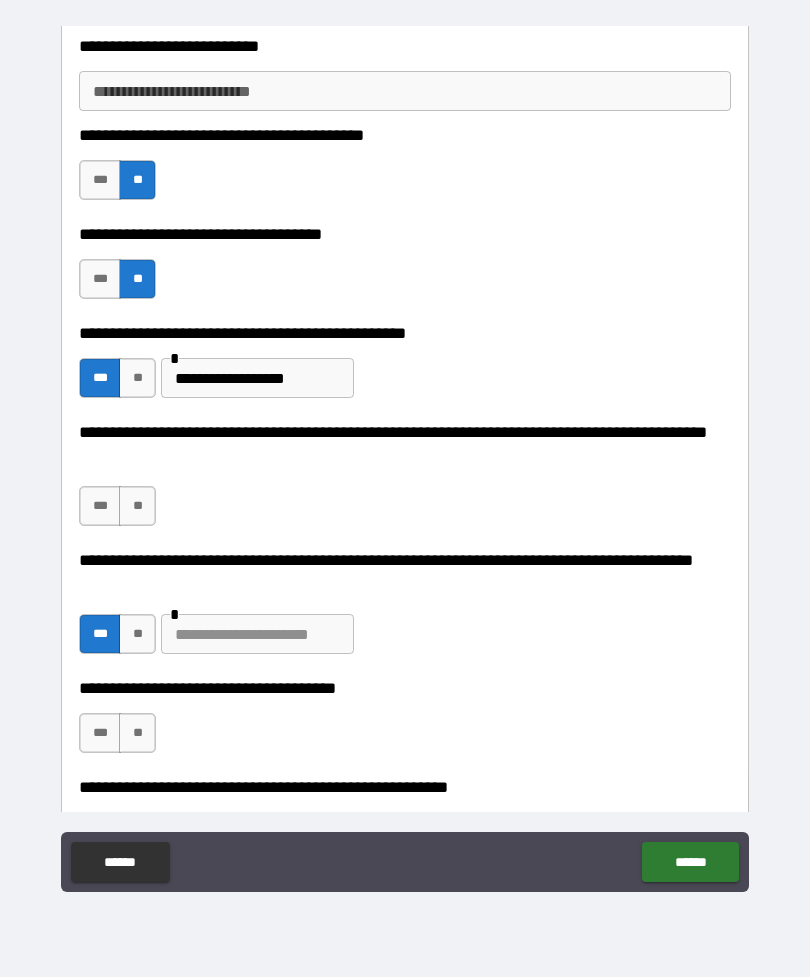 click at bounding box center [257, 634] 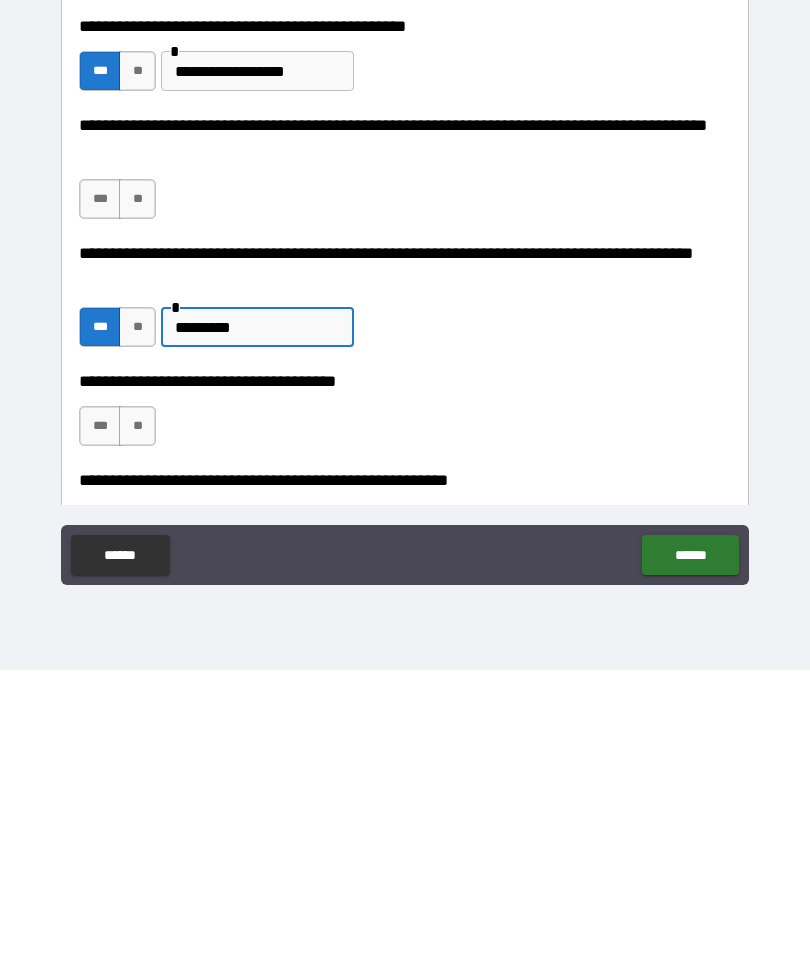 type on "*********" 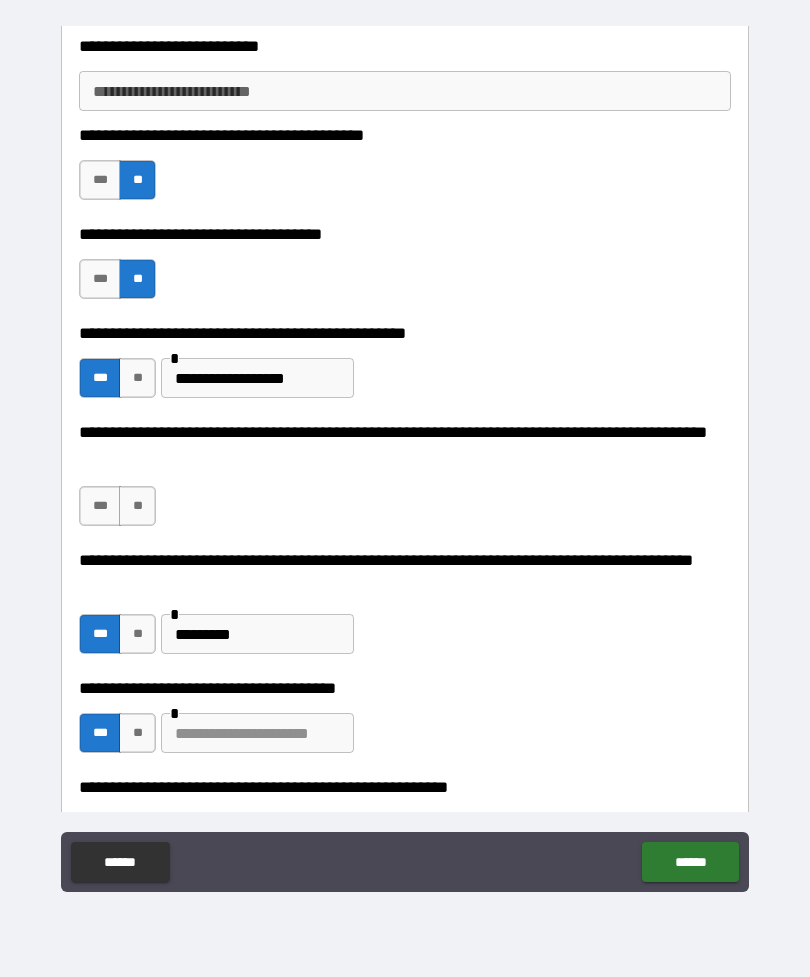 click at bounding box center (257, 733) 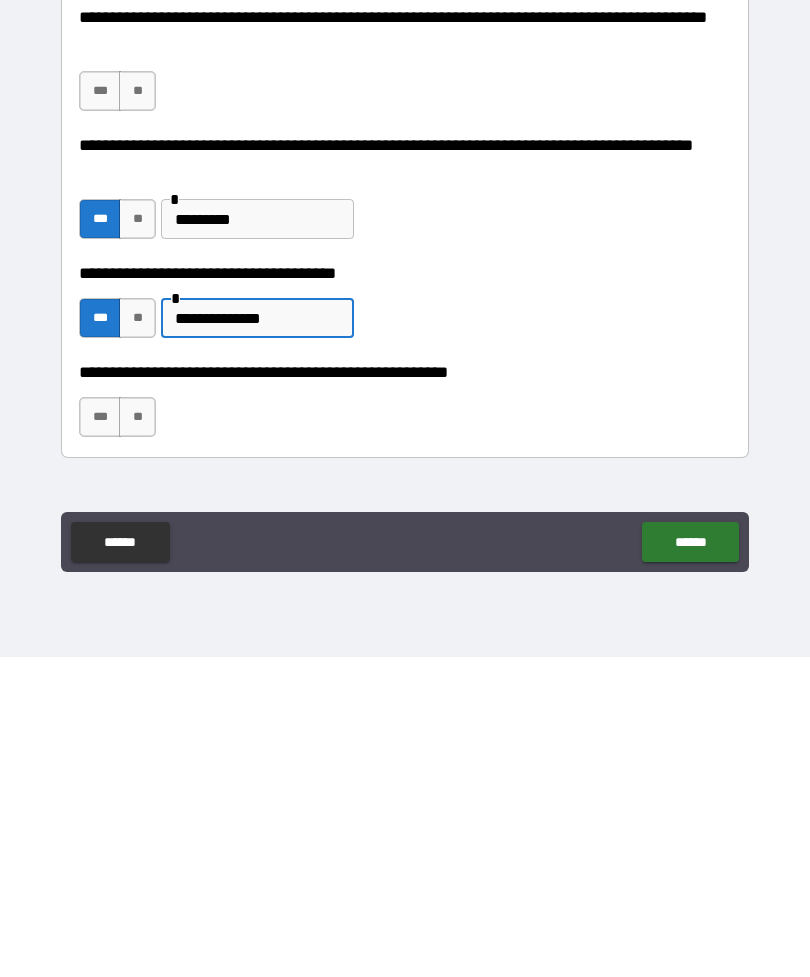 scroll, scrollTop: 714, scrollLeft: 0, axis: vertical 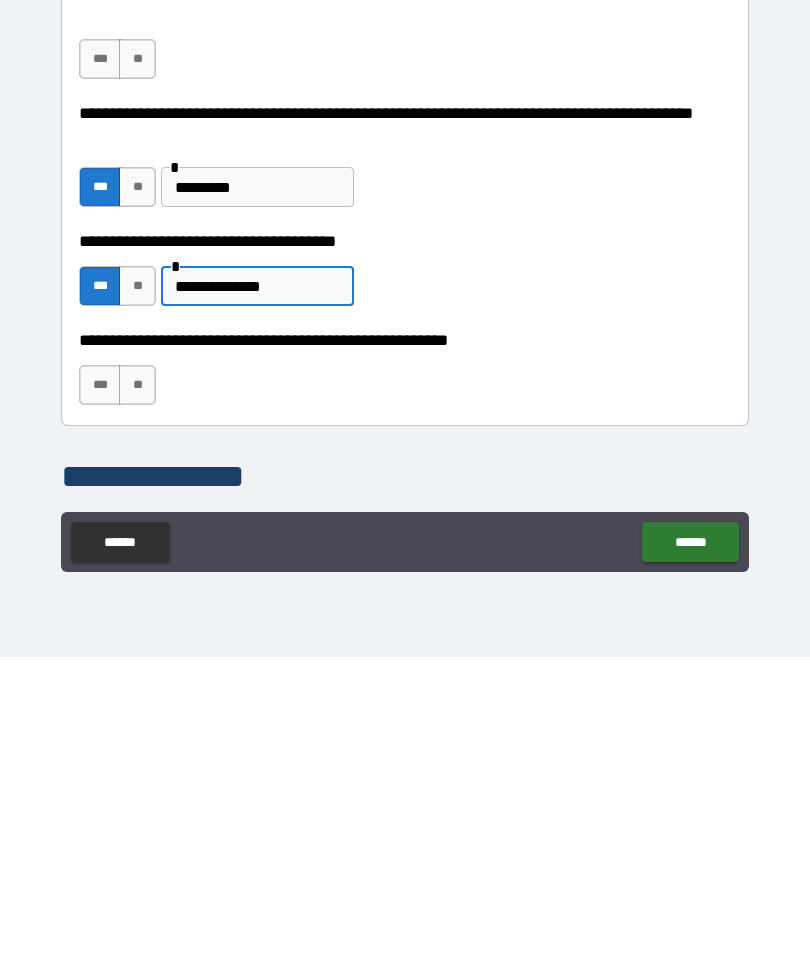 type on "**********" 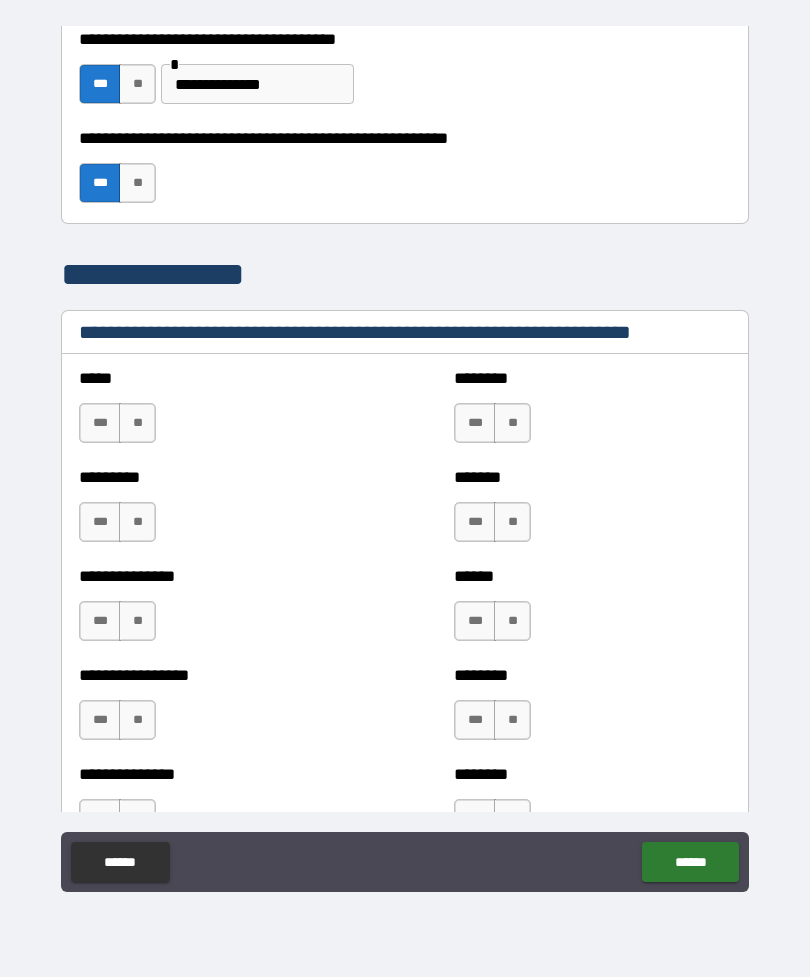 scroll, scrollTop: 1240, scrollLeft: 0, axis: vertical 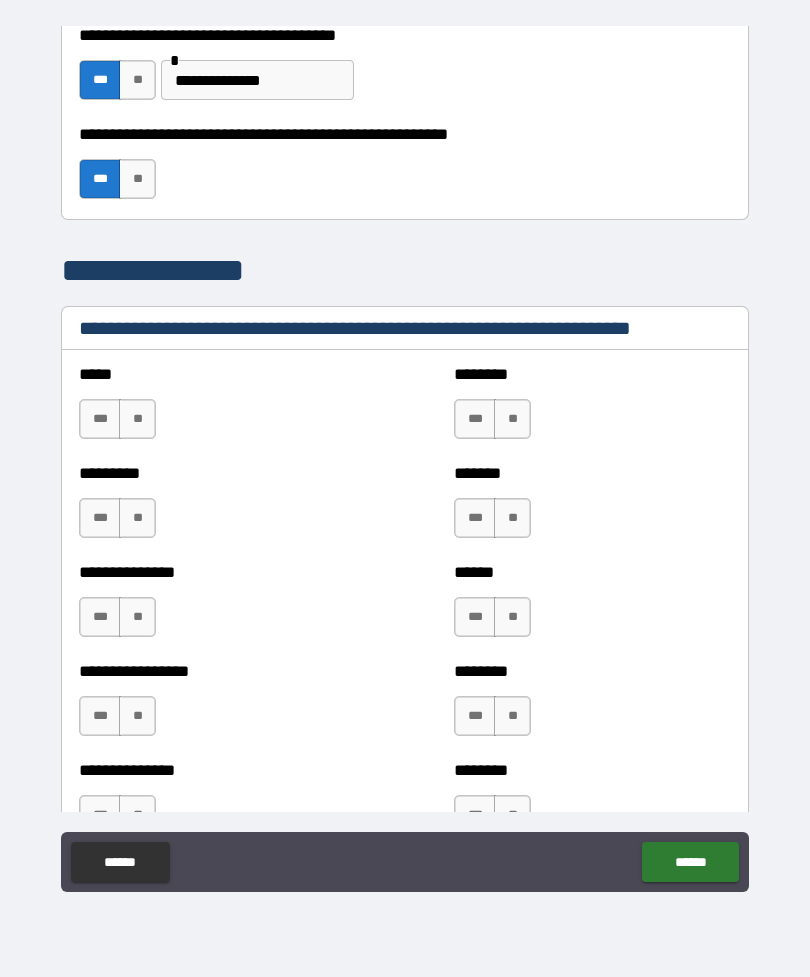 click on "**" at bounding box center (137, 419) 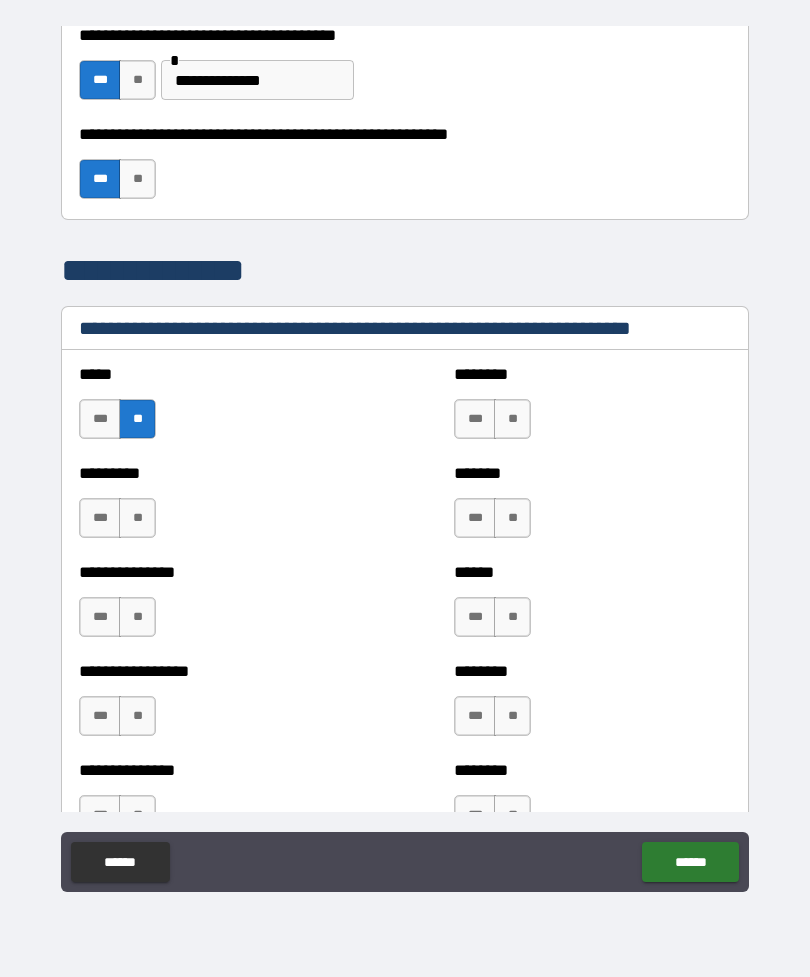 click on "**" at bounding box center (512, 419) 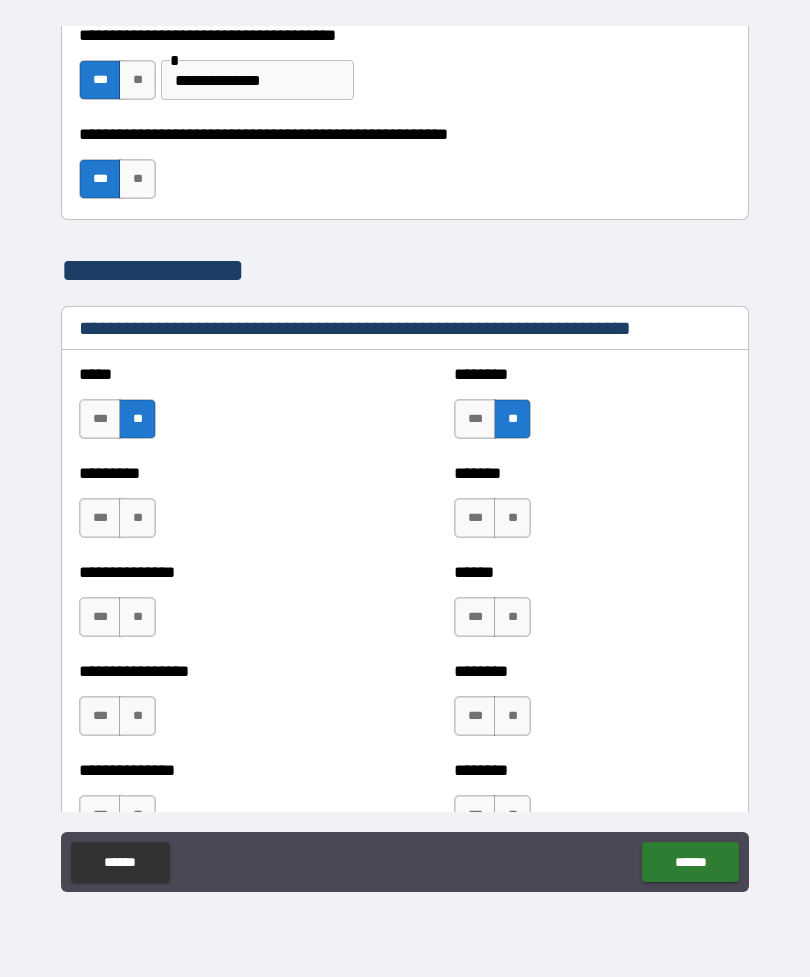click on "**" at bounding box center [137, 518] 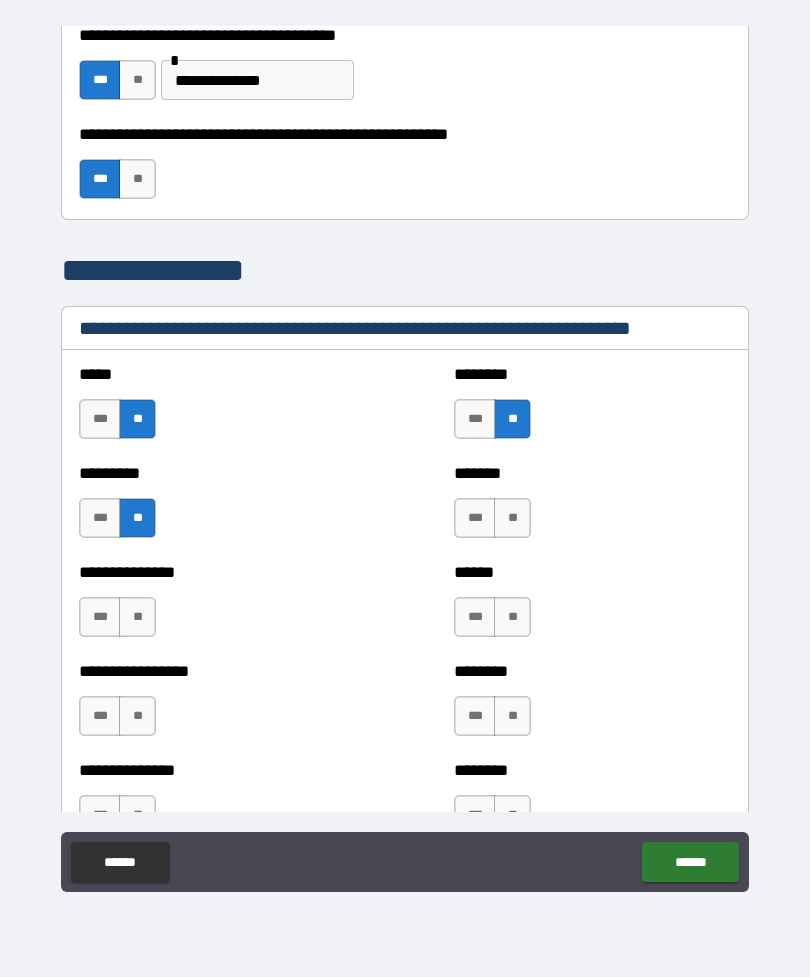click on "**" at bounding box center (512, 518) 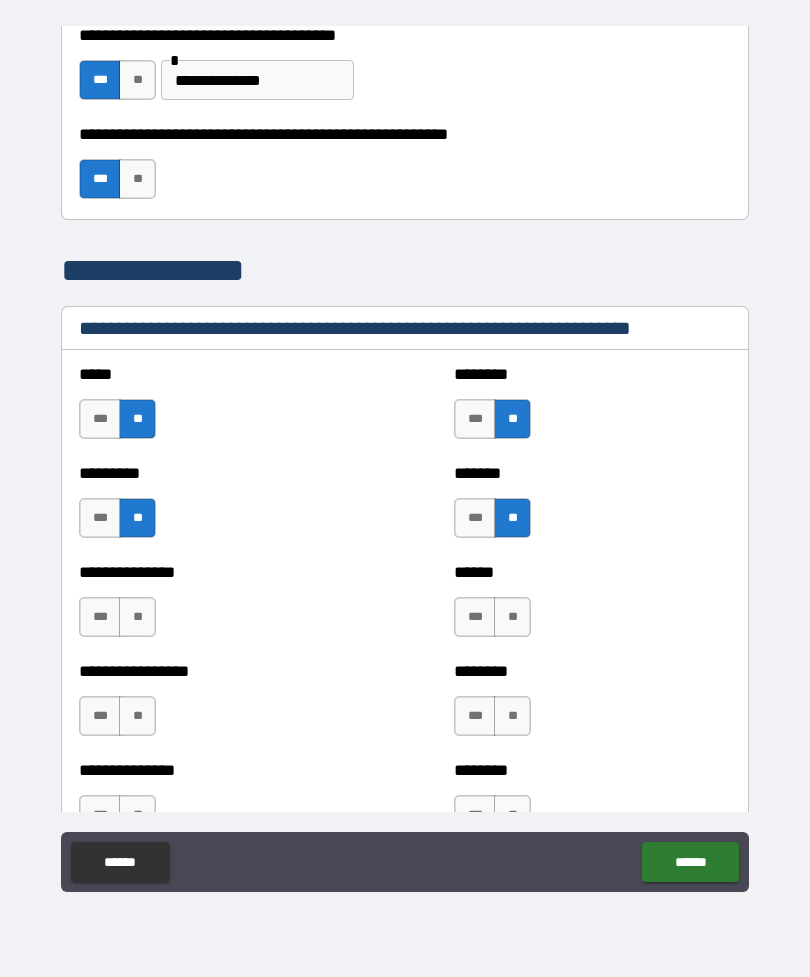 click on "**" at bounding box center [137, 617] 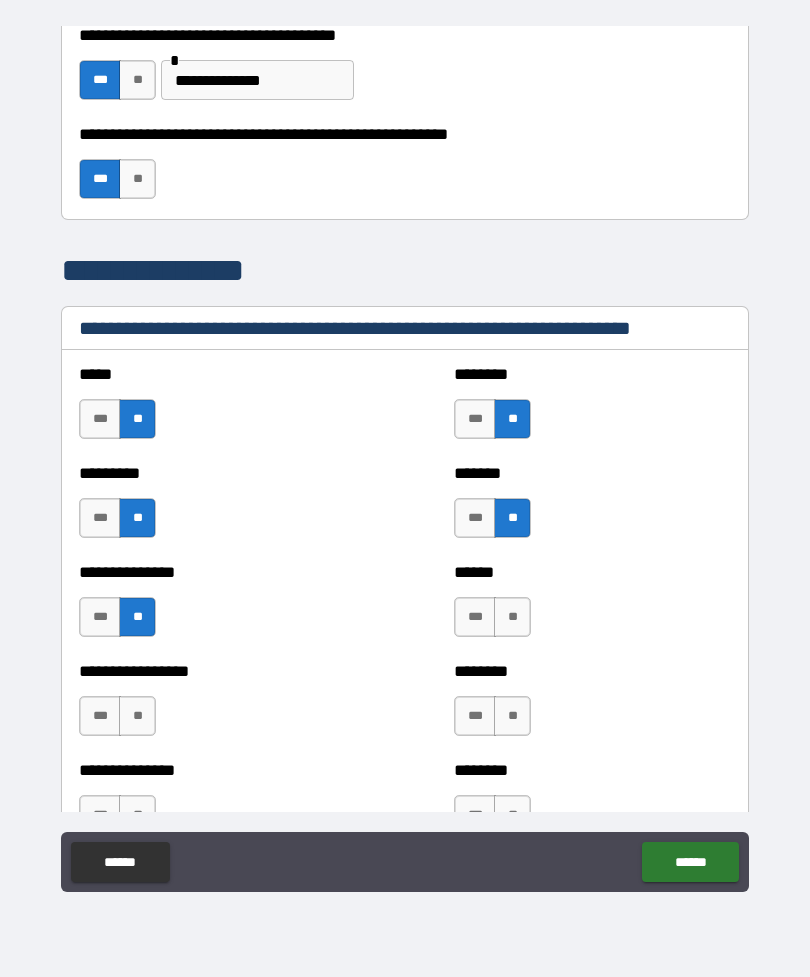 click on "**" at bounding box center [512, 617] 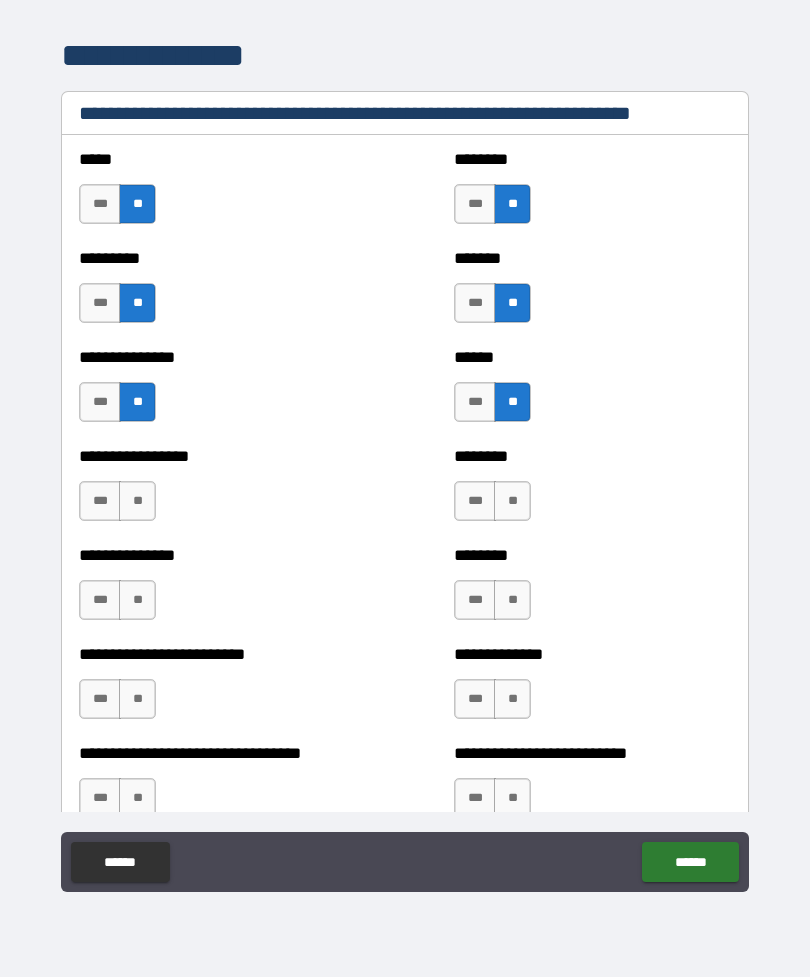 scroll, scrollTop: 1465, scrollLeft: 0, axis: vertical 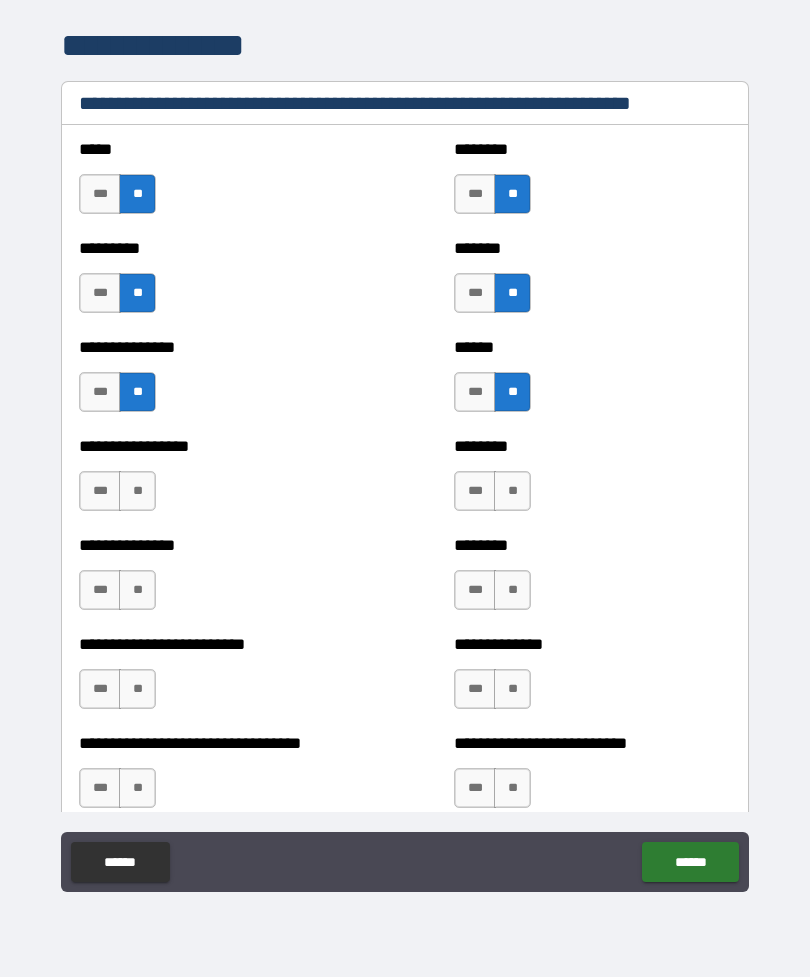 click on "**" at bounding box center [512, 491] 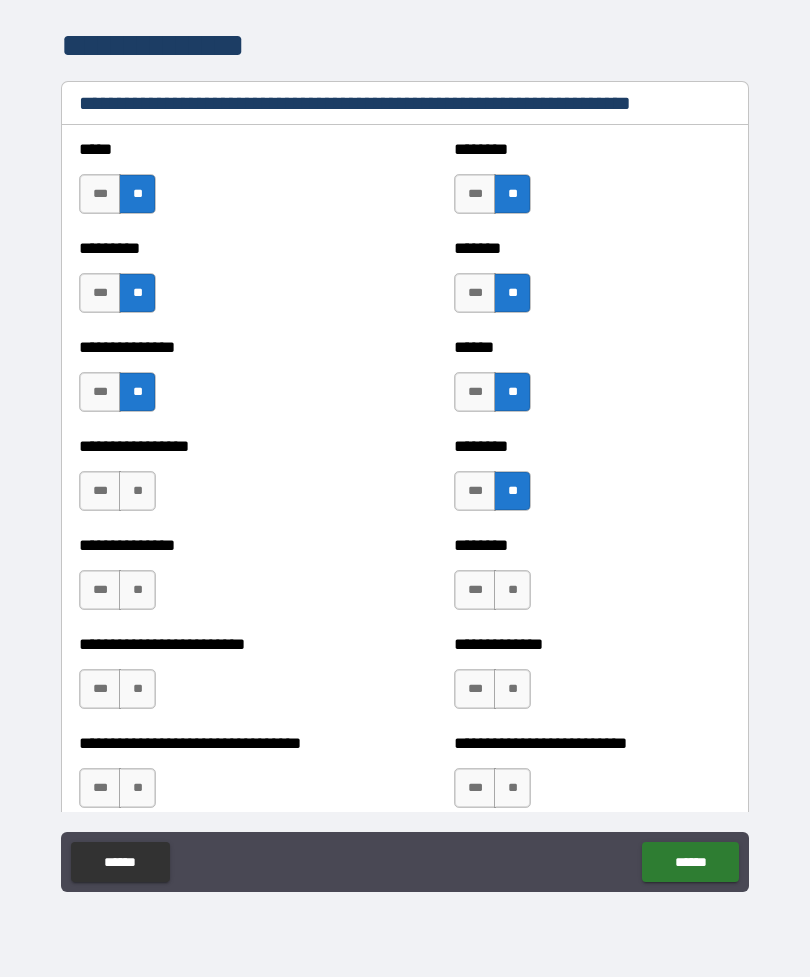 click on "***" at bounding box center [475, 590] 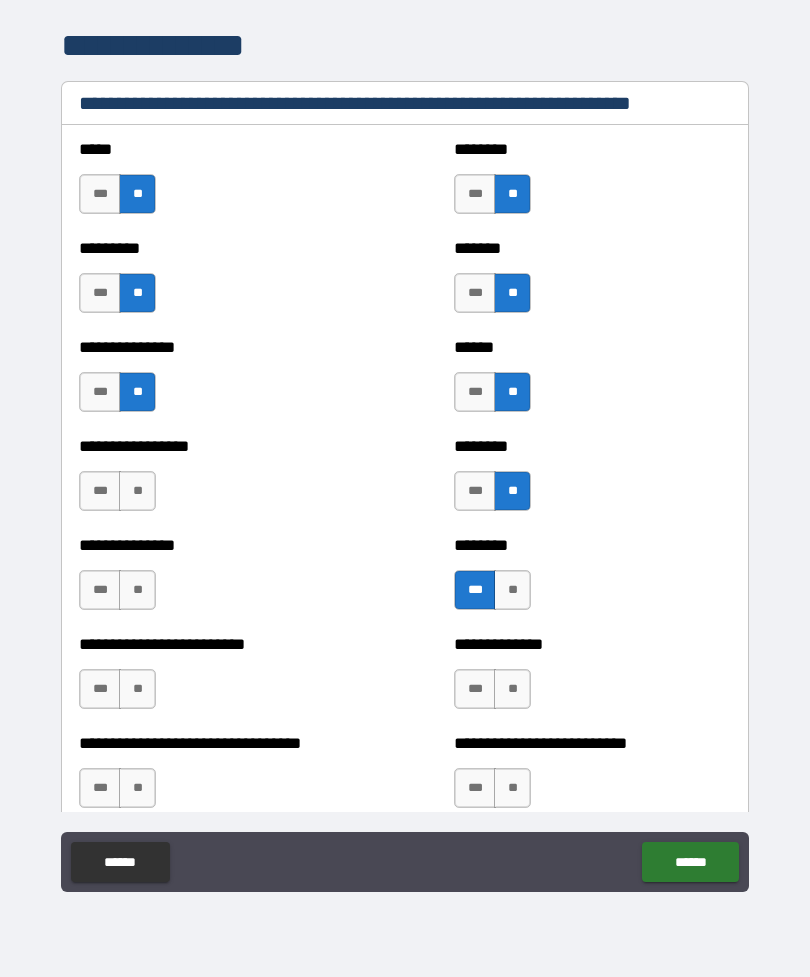 click on "**" at bounding box center [137, 491] 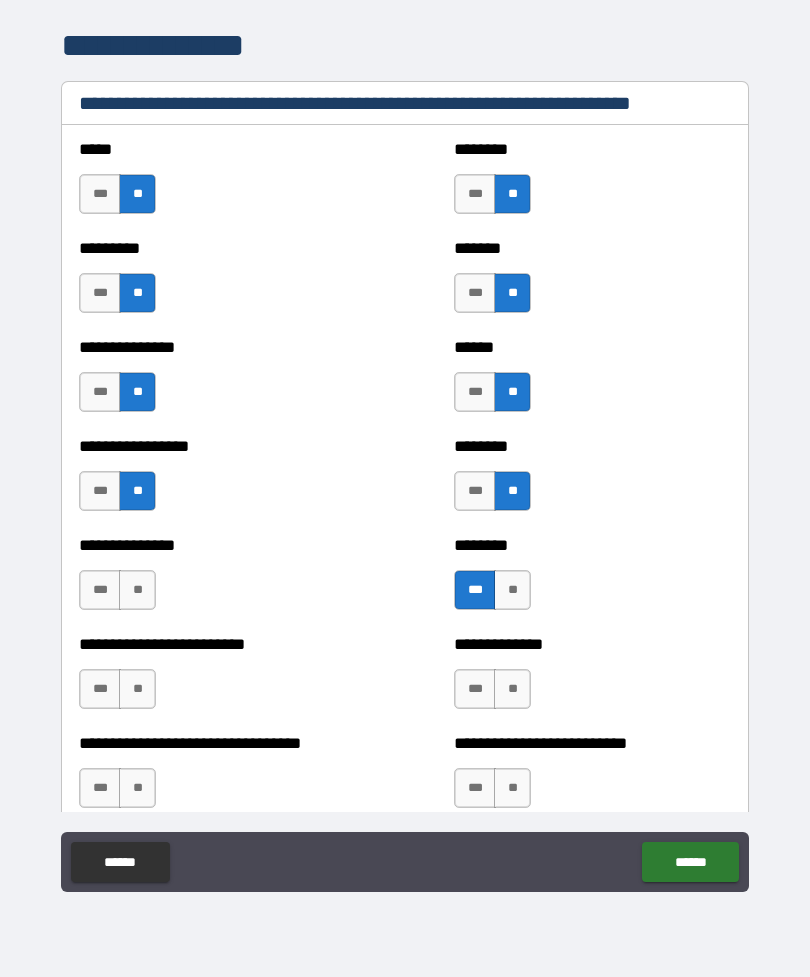 click on "***" at bounding box center (100, 590) 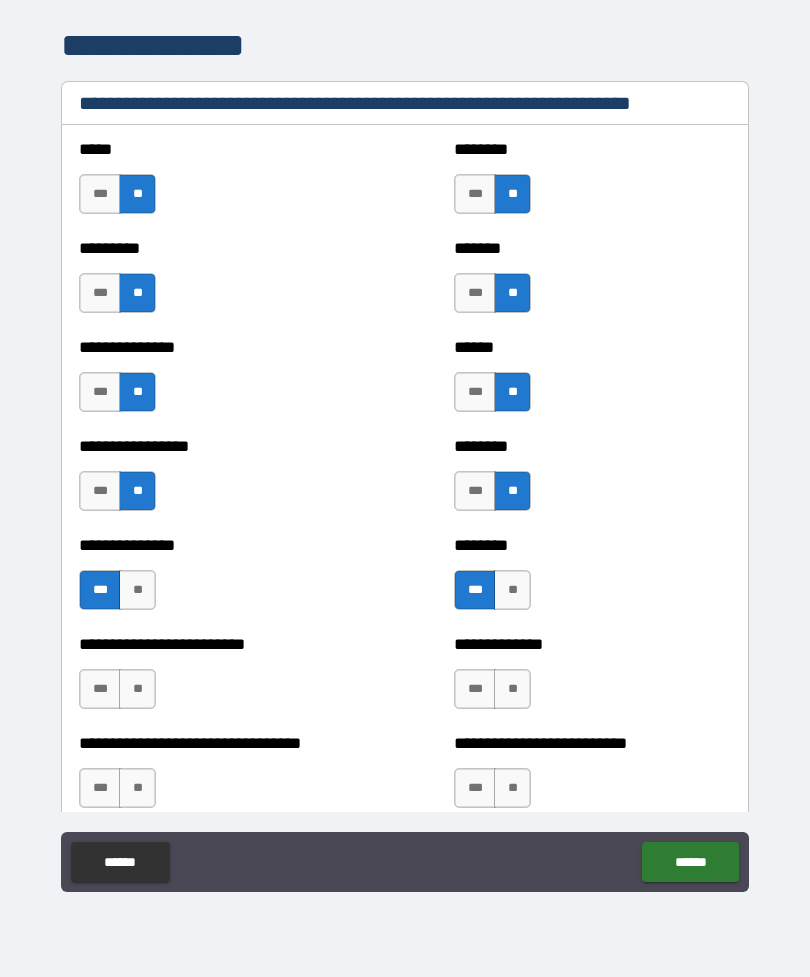 click on "**" at bounding box center [137, 689] 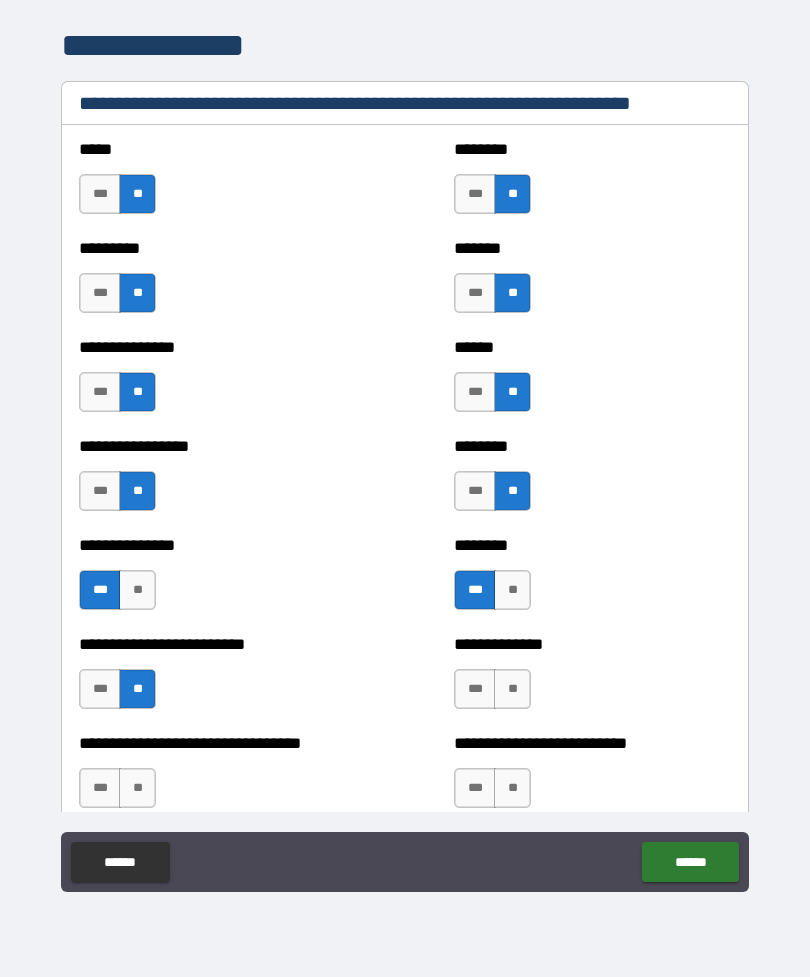 click on "**" at bounding box center (512, 689) 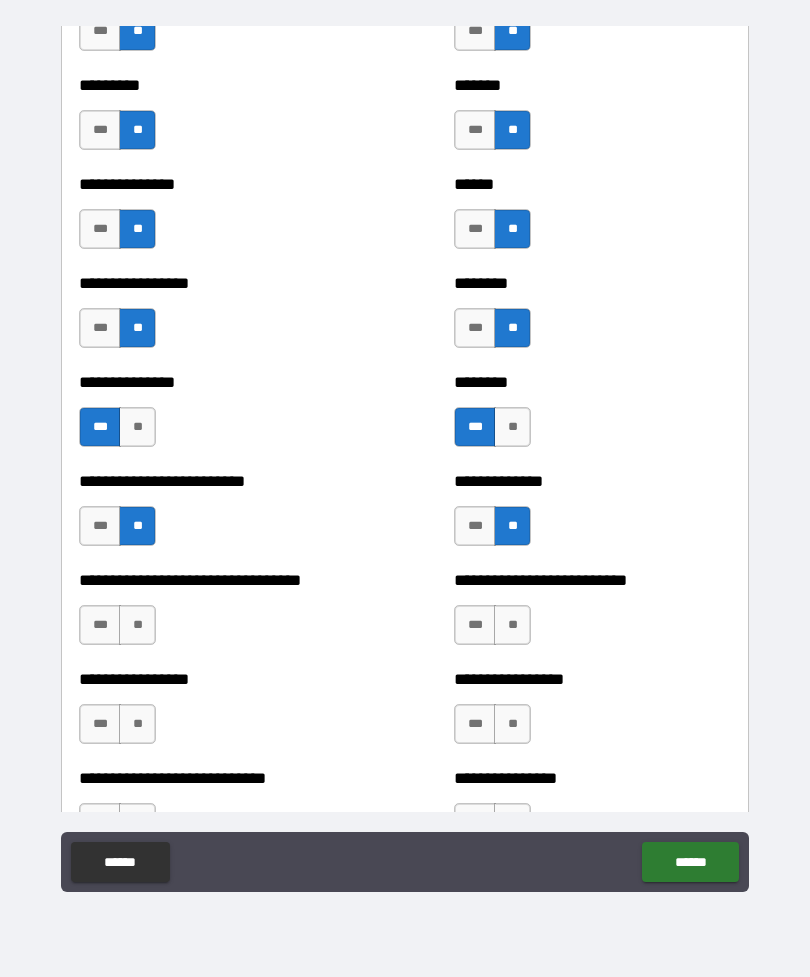 scroll, scrollTop: 1652, scrollLeft: 0, axis: vertical 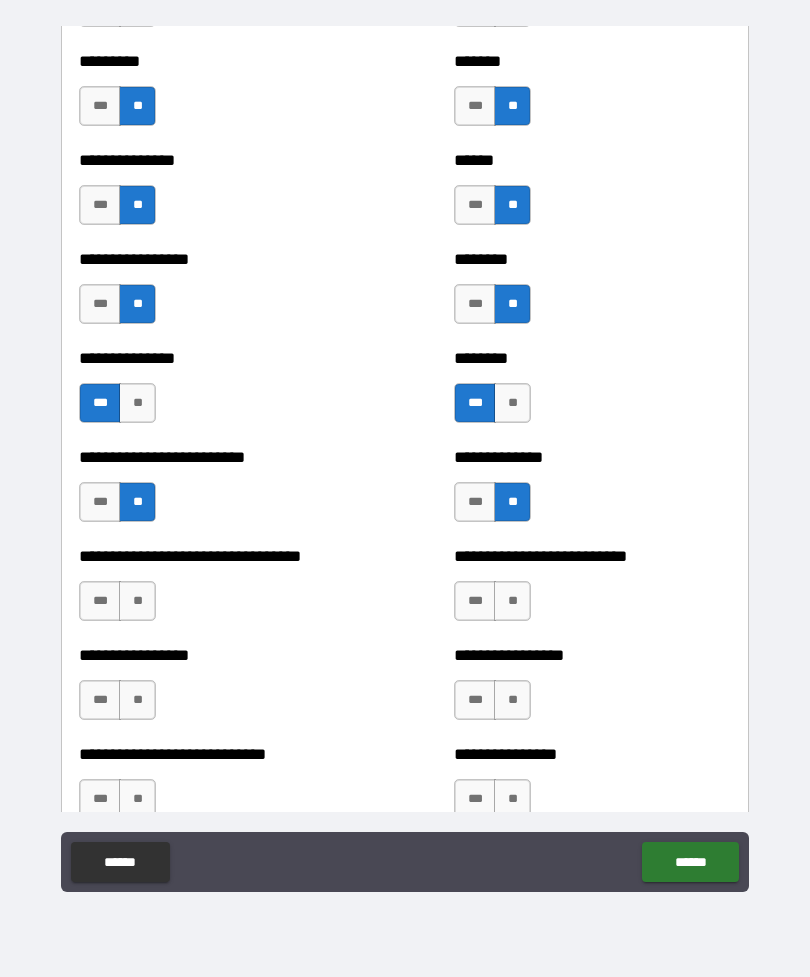 click on "**" at bounding box center (512, 601) 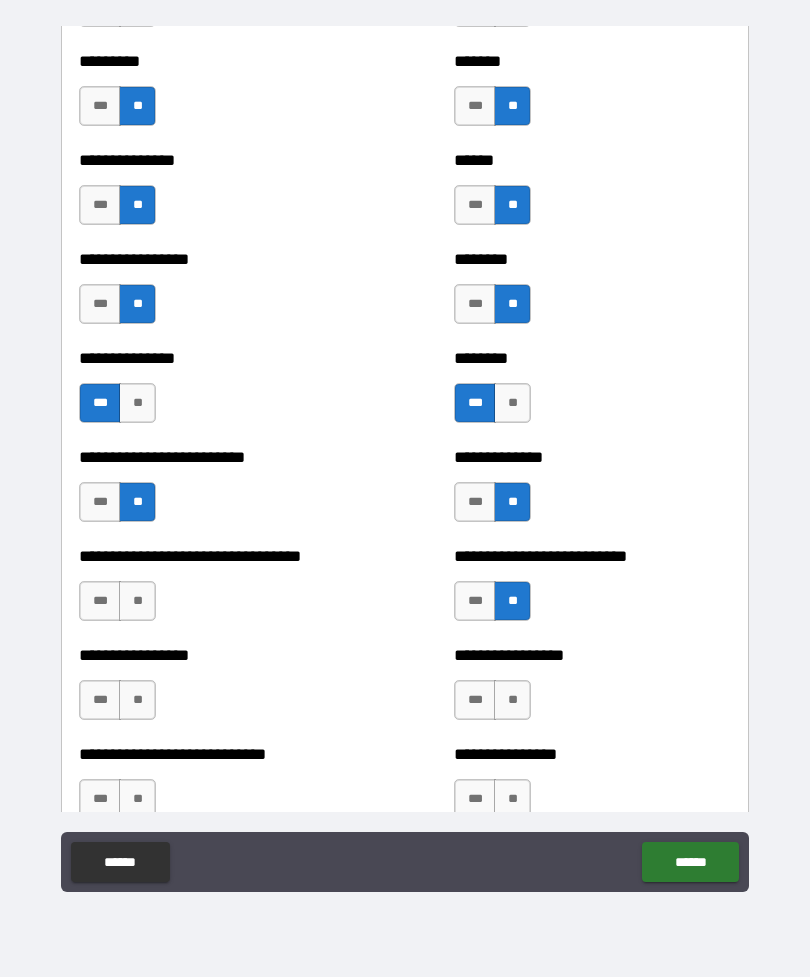 click on "**" at bounding box center [137, 601] 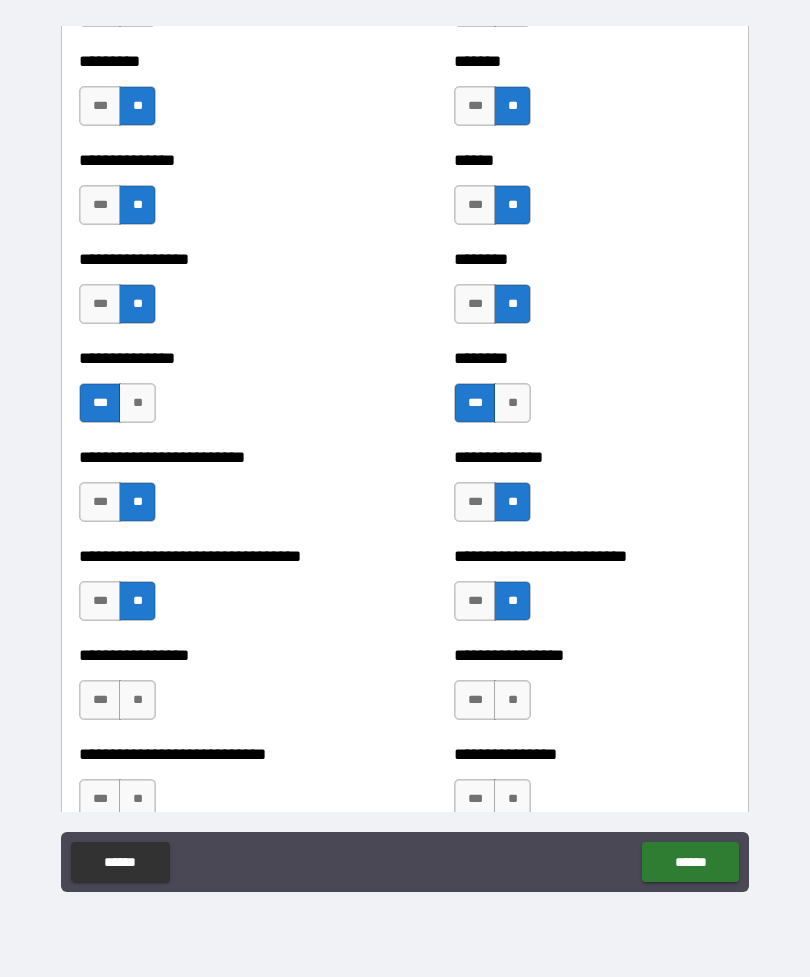 click on "**" at bounding box center (137, 700) 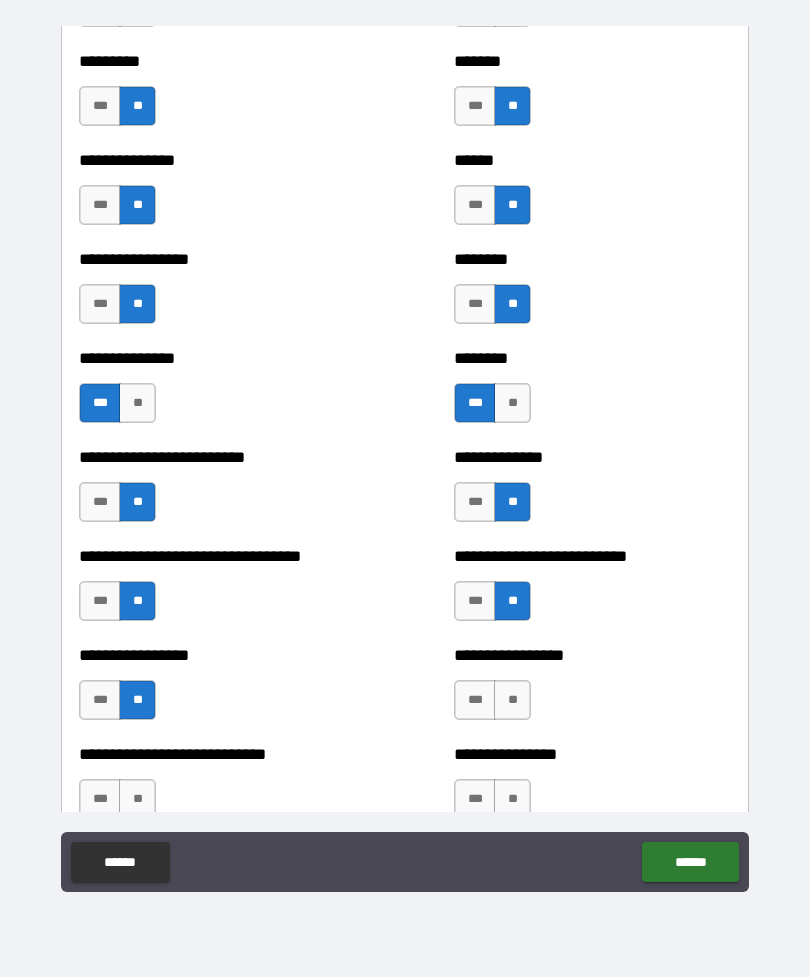 click on "**" at bounding box center (512, 700) 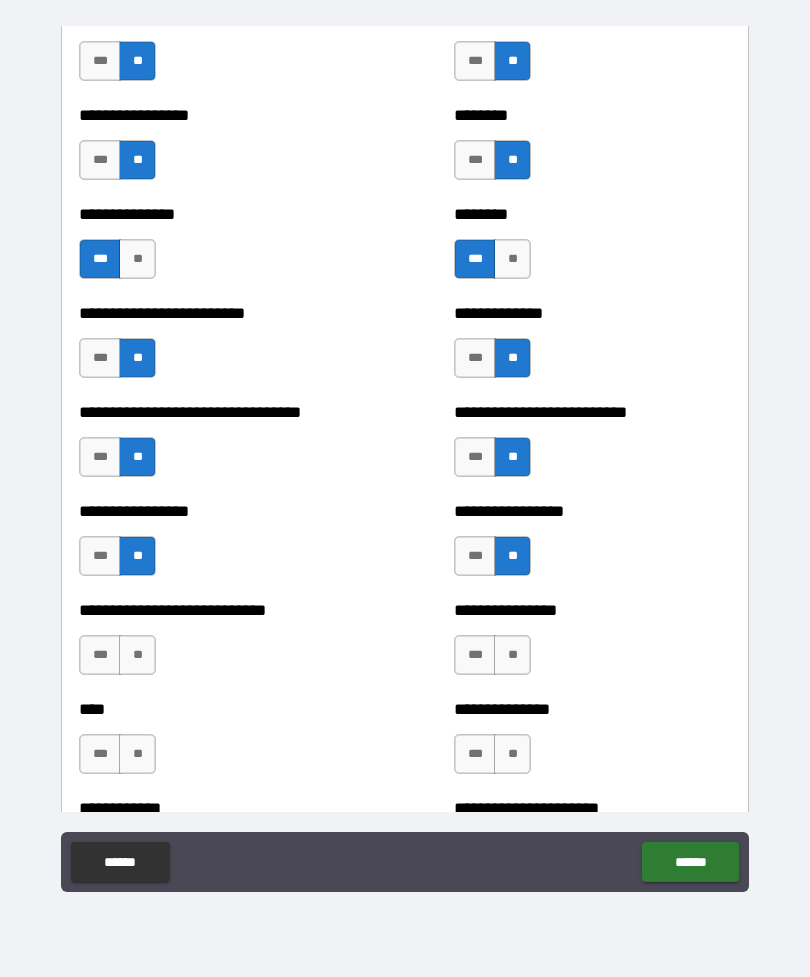 scroll, scrollTop: 1843, scrollLeft: 0, axis: vertical 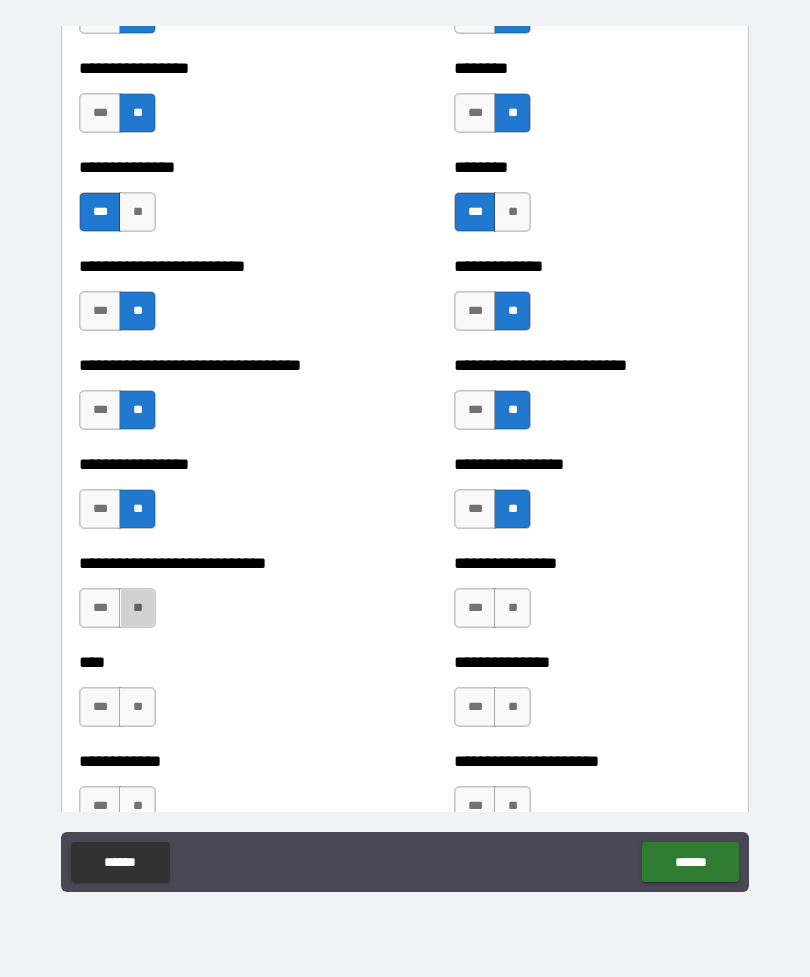 click on "**" at bounding box center [137, 608] 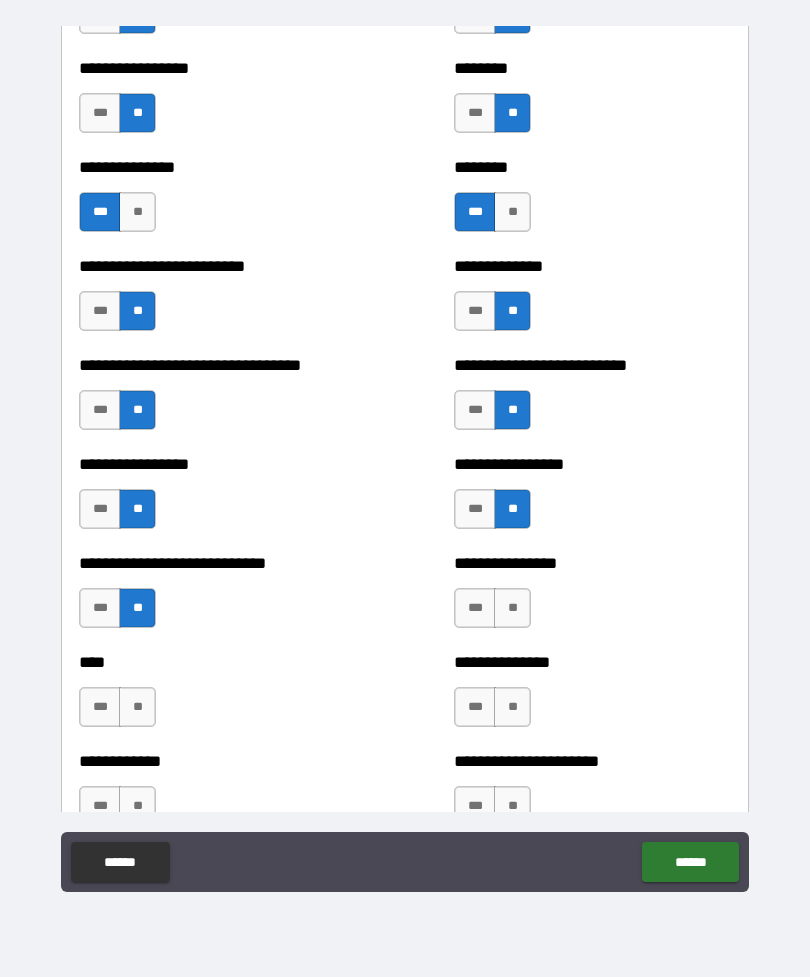 click on "**" at bounding box center (512, 608) 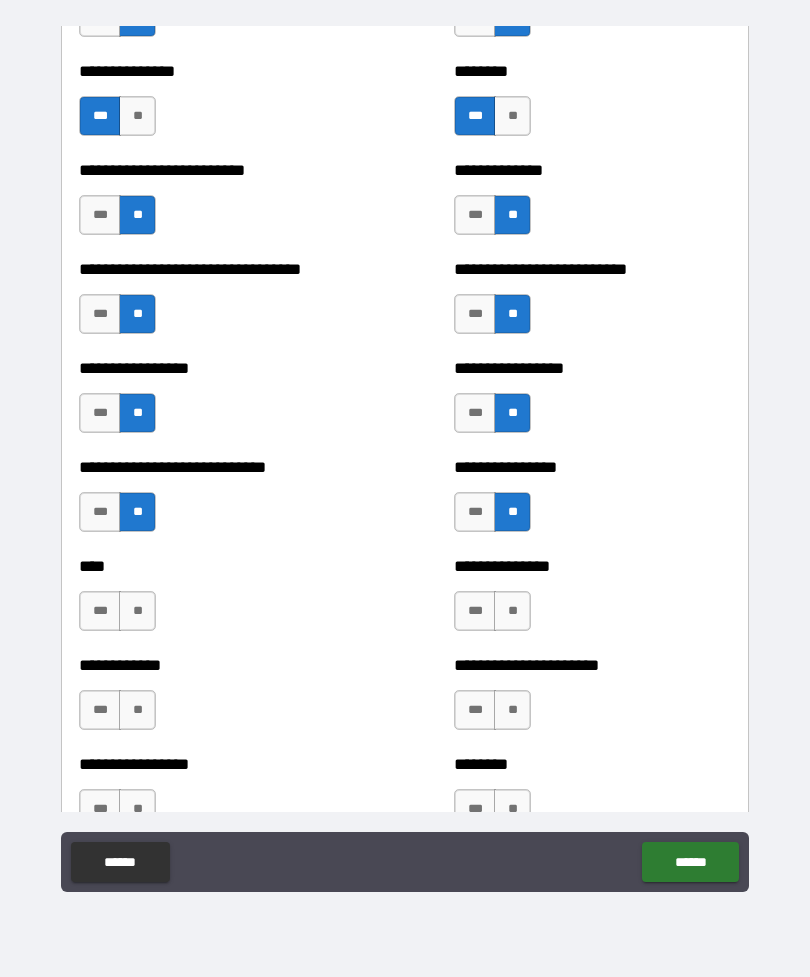 scroll, scrollTop: 1949, scrollLeft: 0, axis: vertical 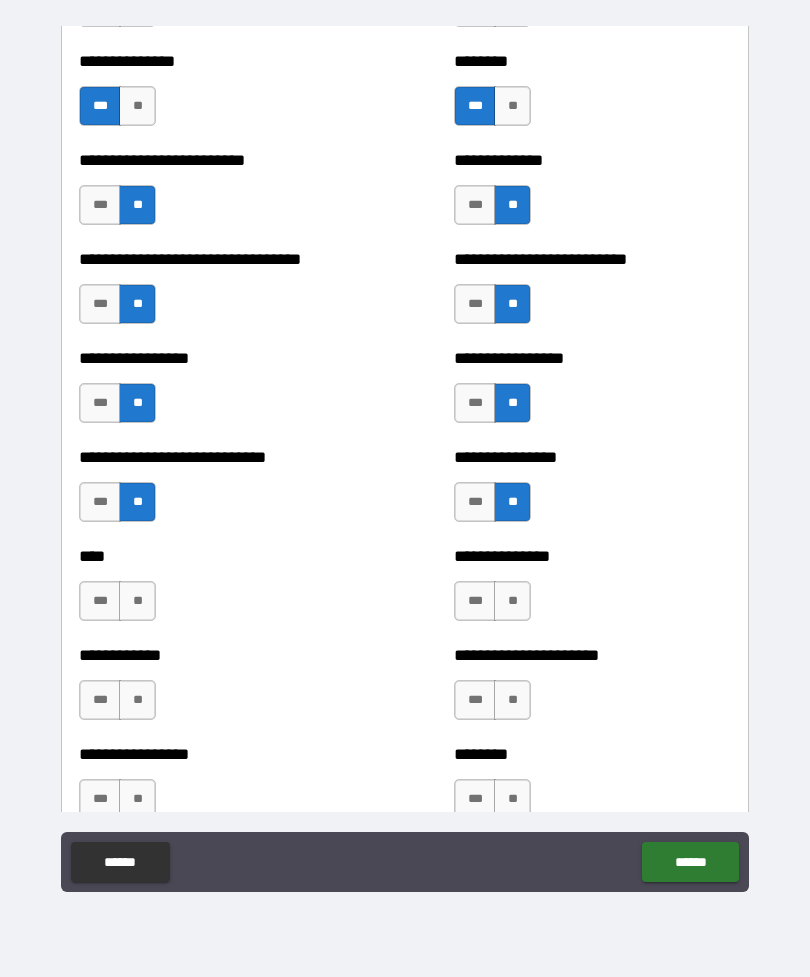 click on "**" at bounding box center (137, 601) 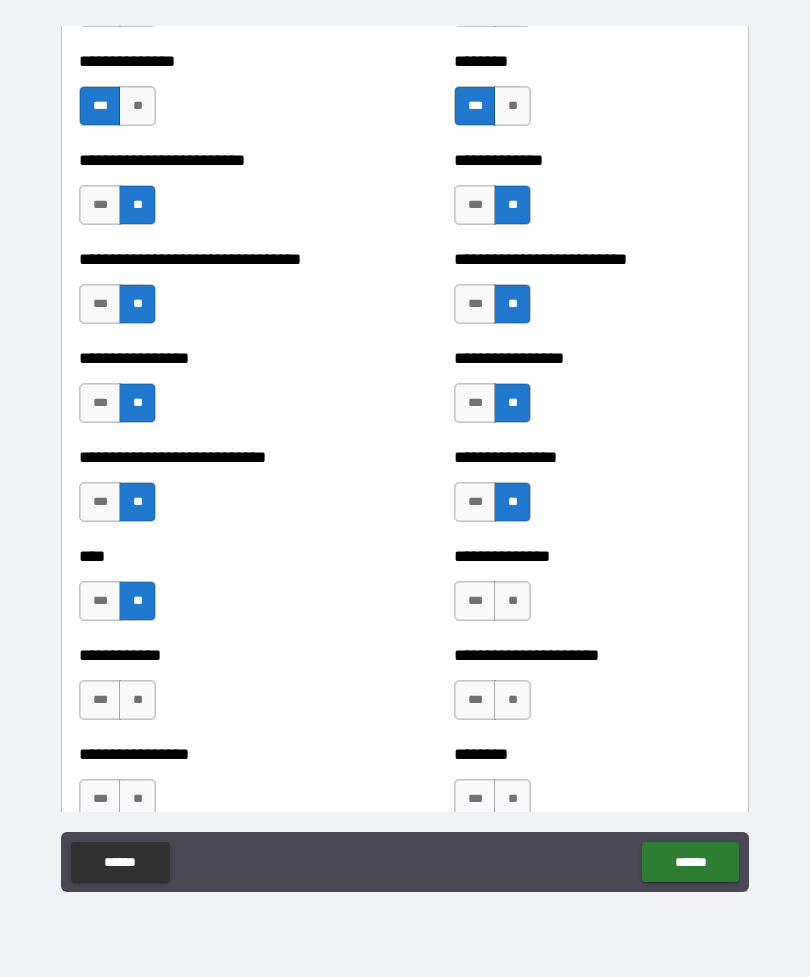 click on "**" at bounding box center (512, 601) 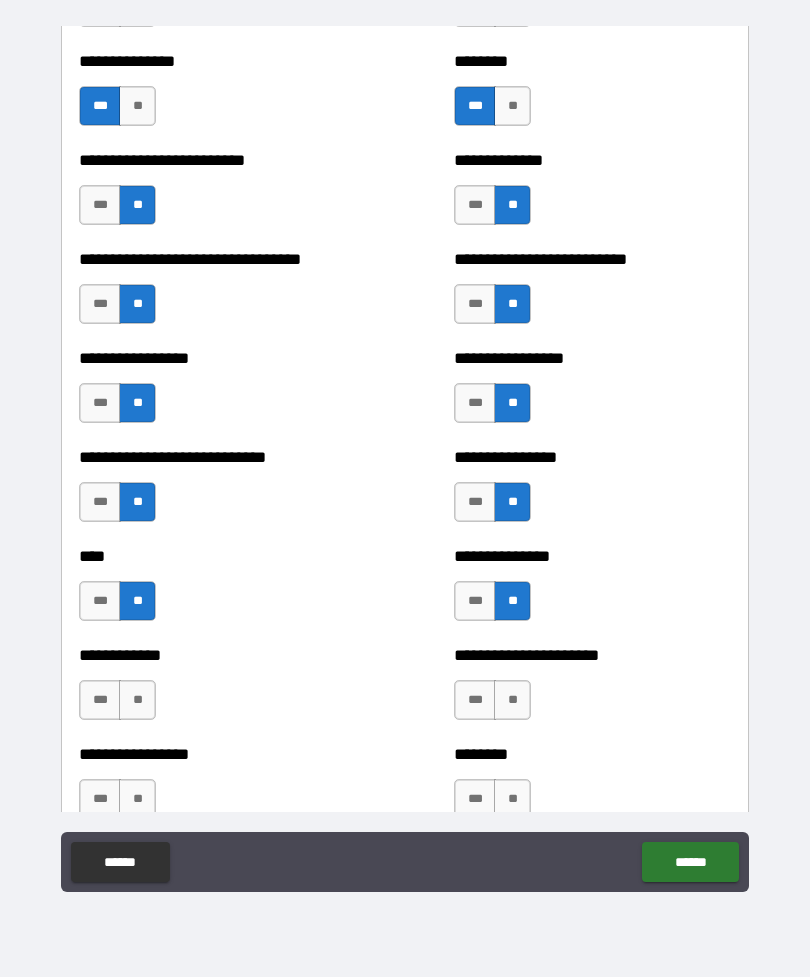 click on "**" at bounding box center [137, 700] 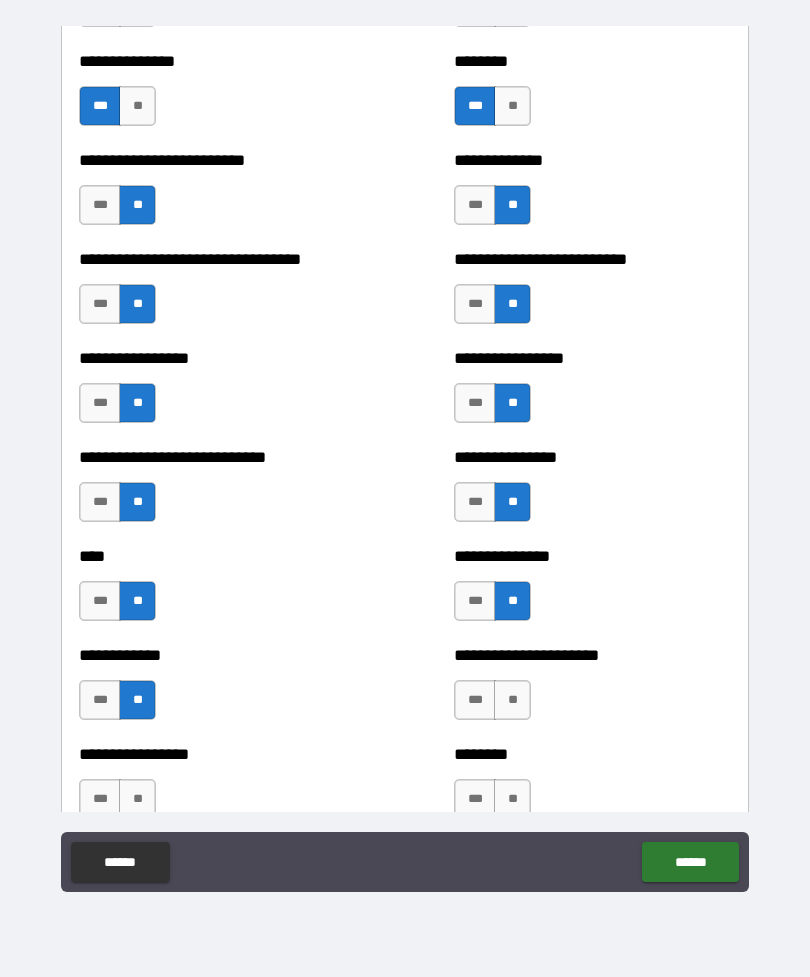 click on "**" at bounding box center (512, 700) 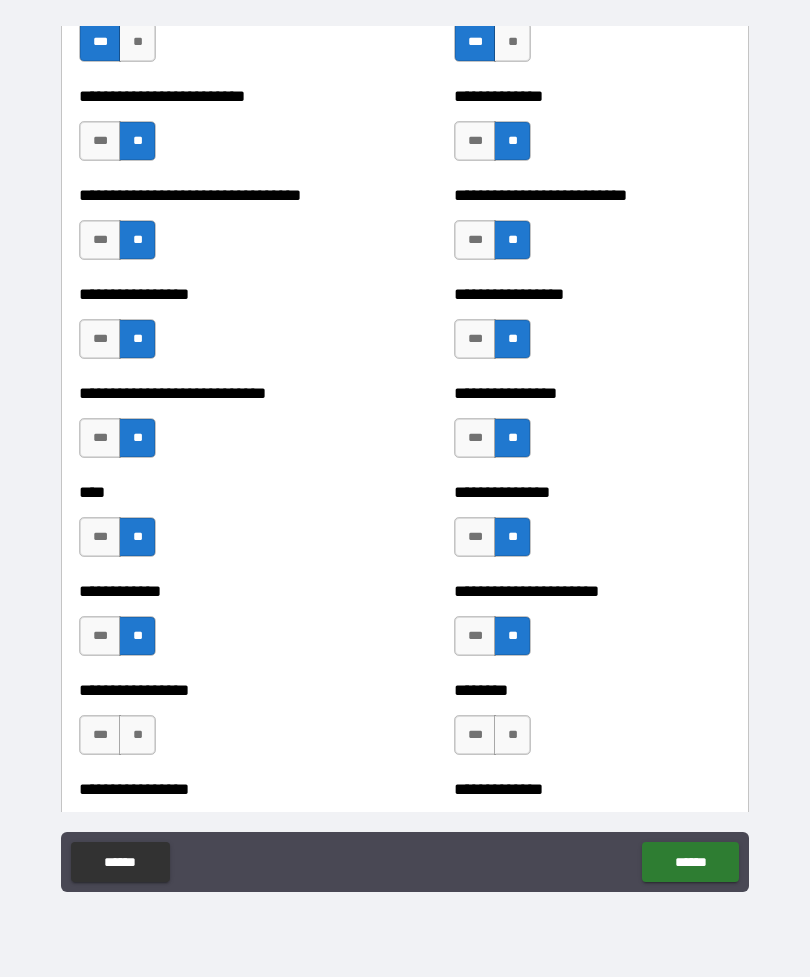 scroll, scrollTop: 2067, scrollLeft: 0, axis: vertical 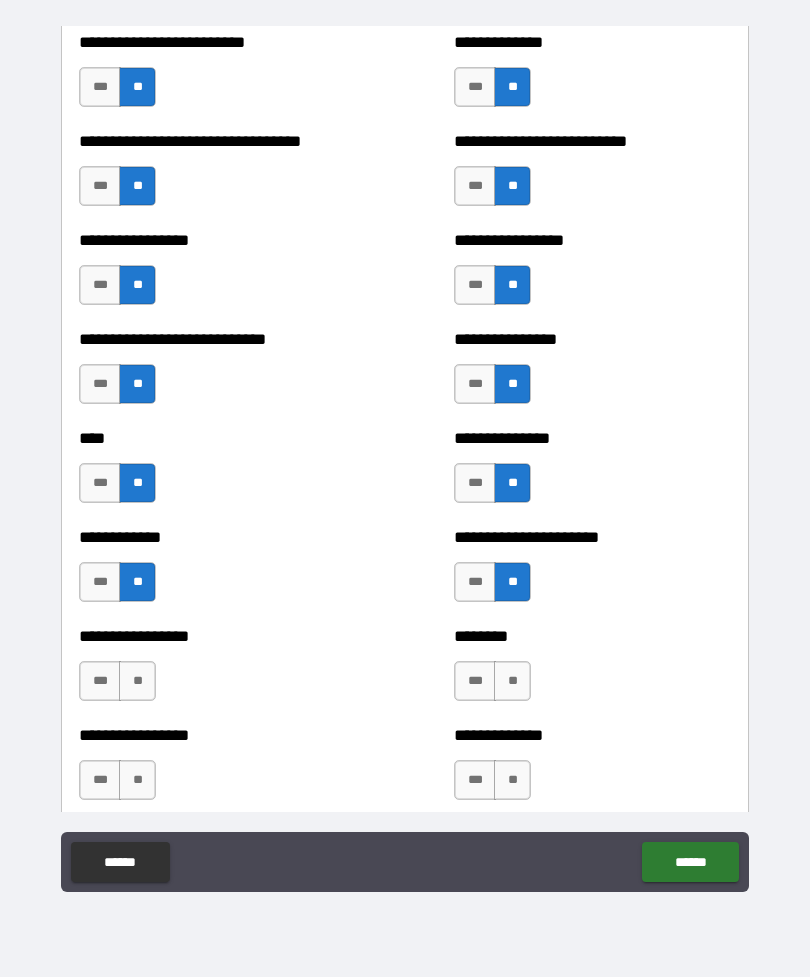 click on "**" at bounding box center [137, 681] 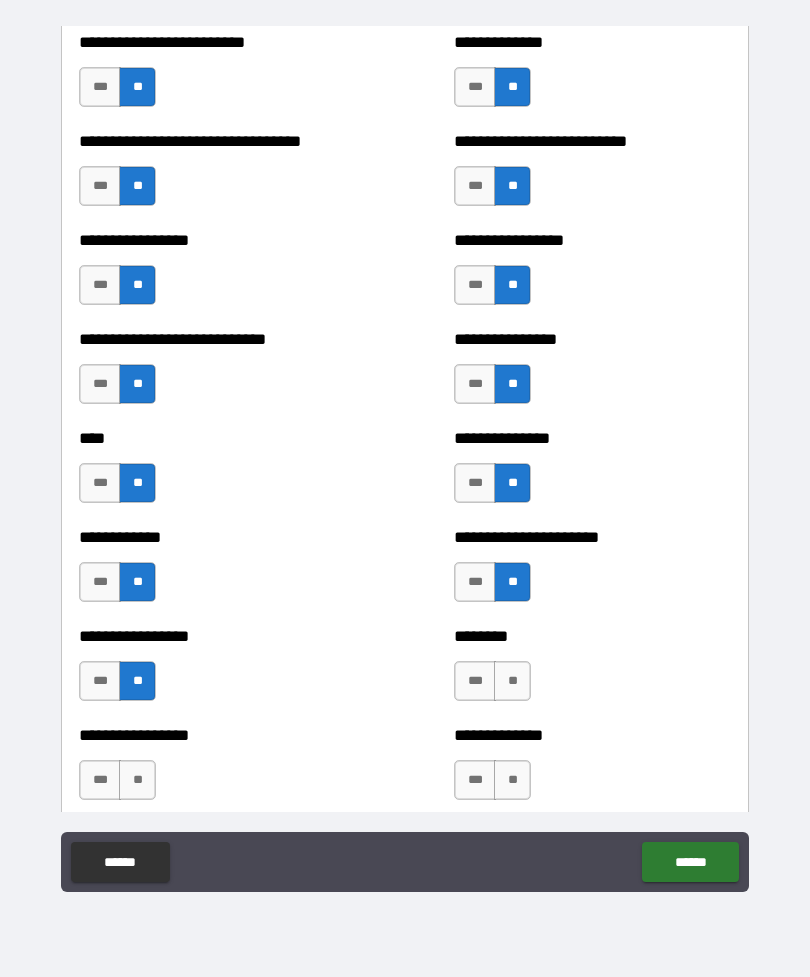 click on "**" at bounding box center (512, 681) 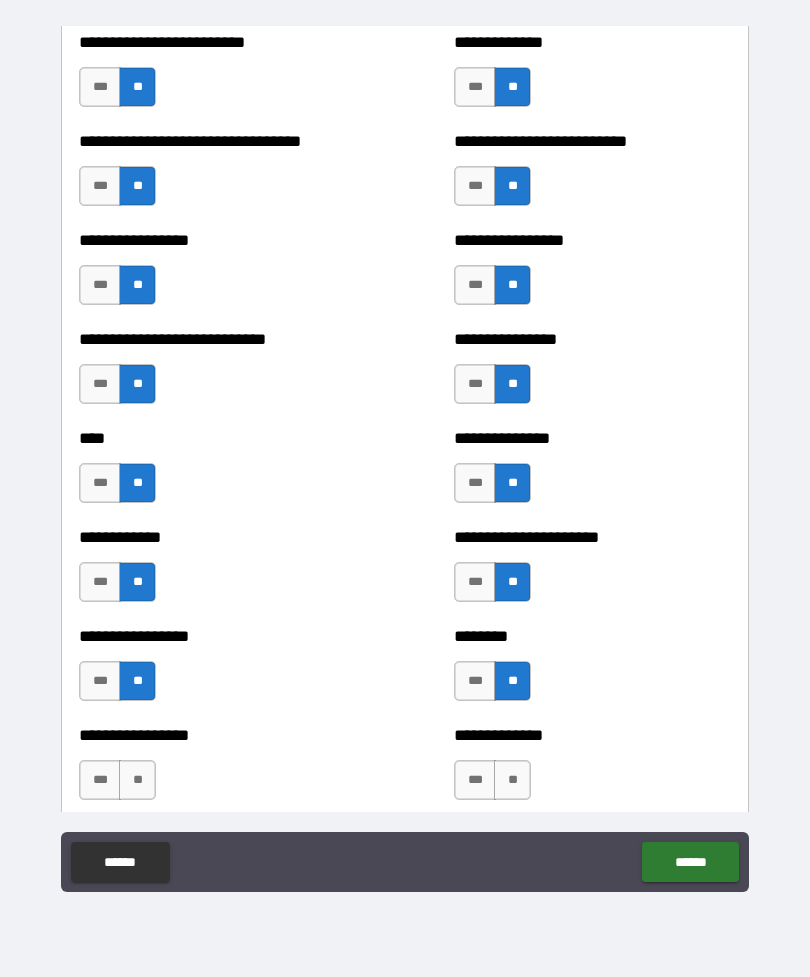 click on "**" at bounding box center (137, 780) 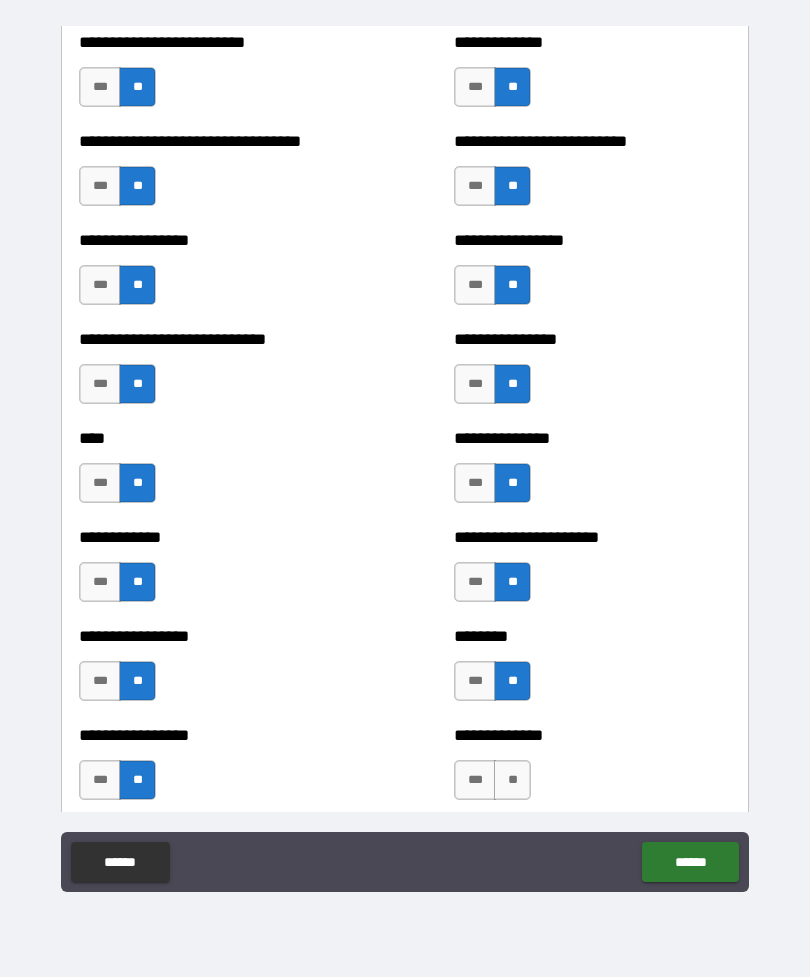 click on "**" at bounding box center [512, 780] 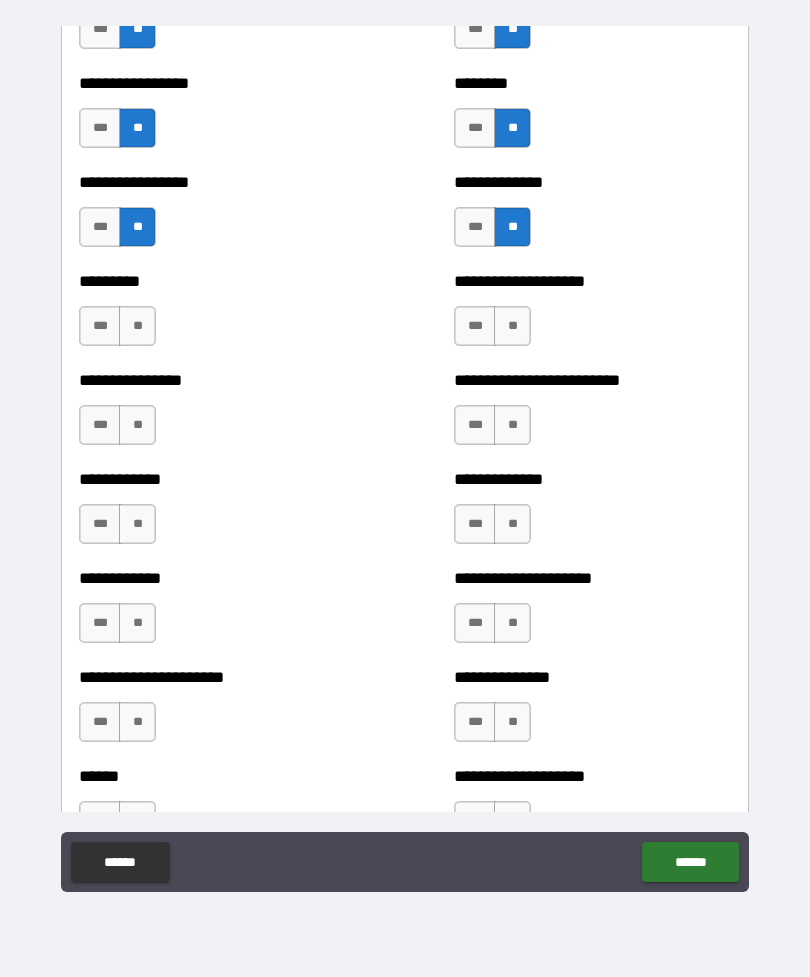 scroll, scrollTop: 2628, scrollLeft: 0, axis: vertical 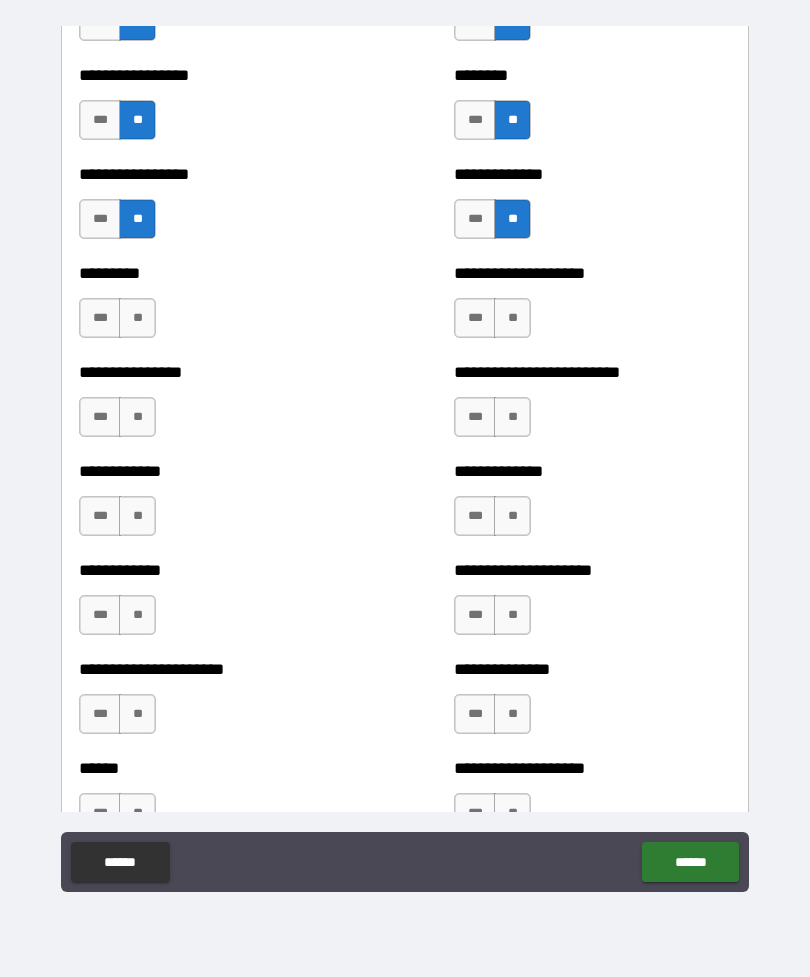 click on "**" at bounding box center (512, 318) 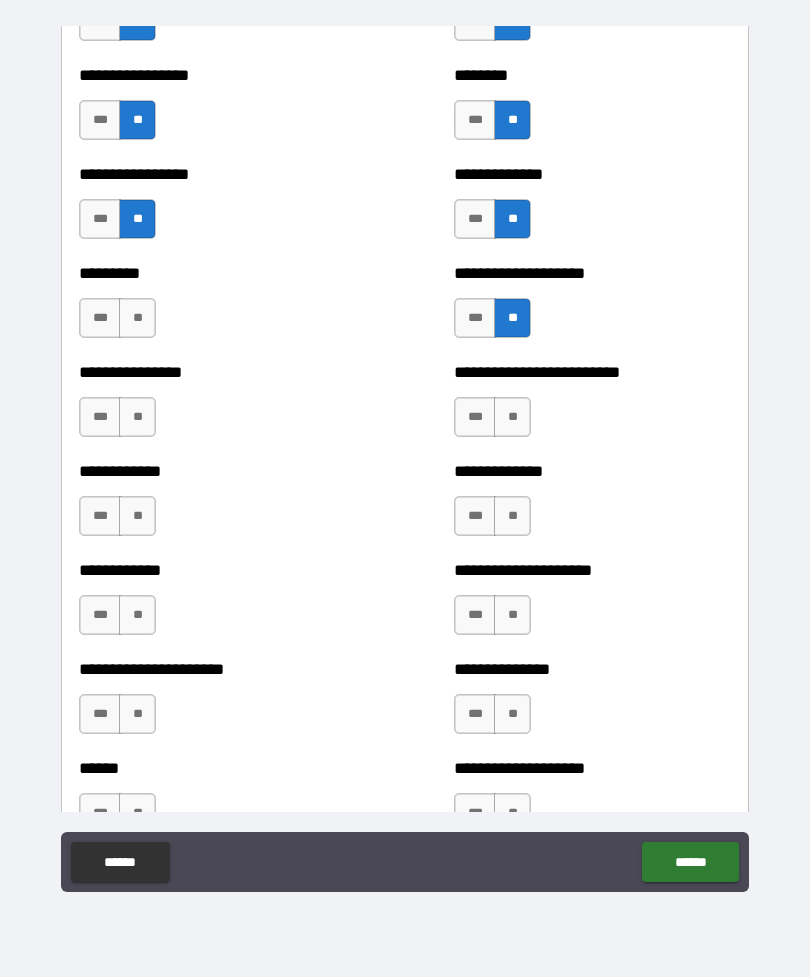 click on "**" at bounding box center [137, 318] 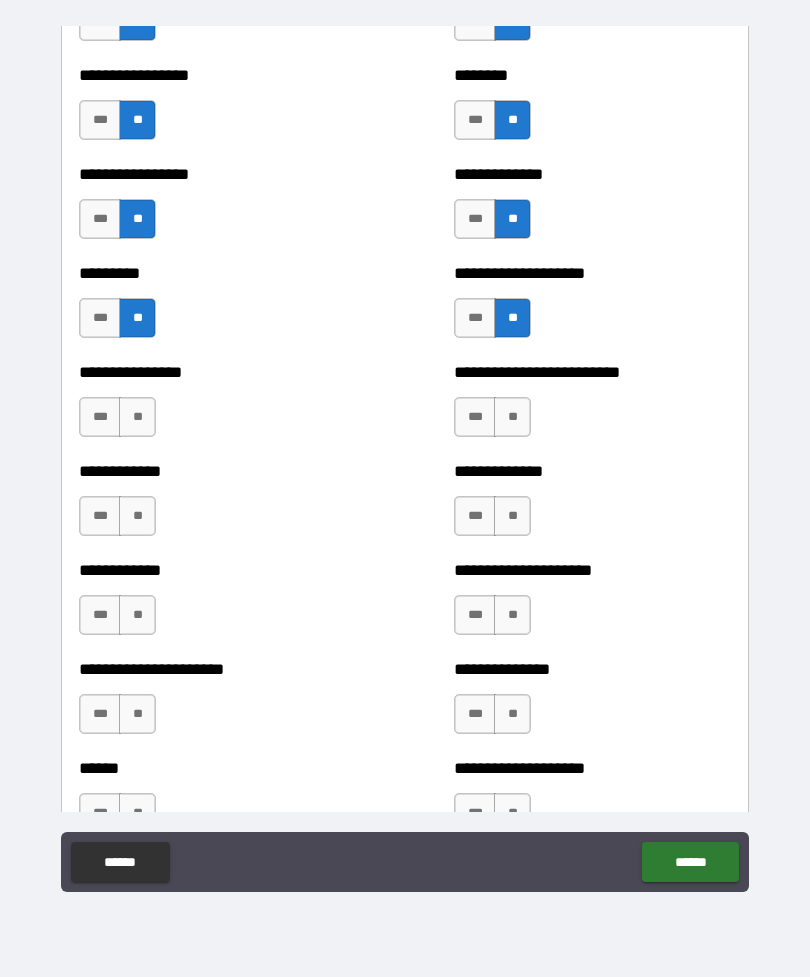 click on "**" at bounding box center (137, 417) 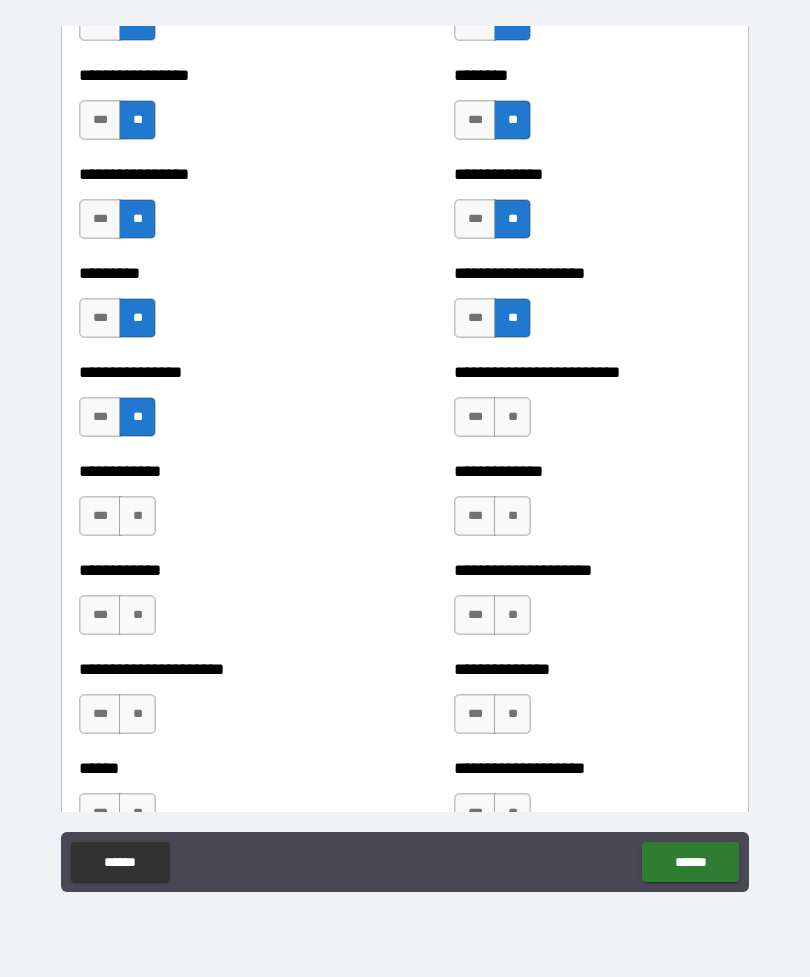 click on "**" at bounding box center (512, 417) 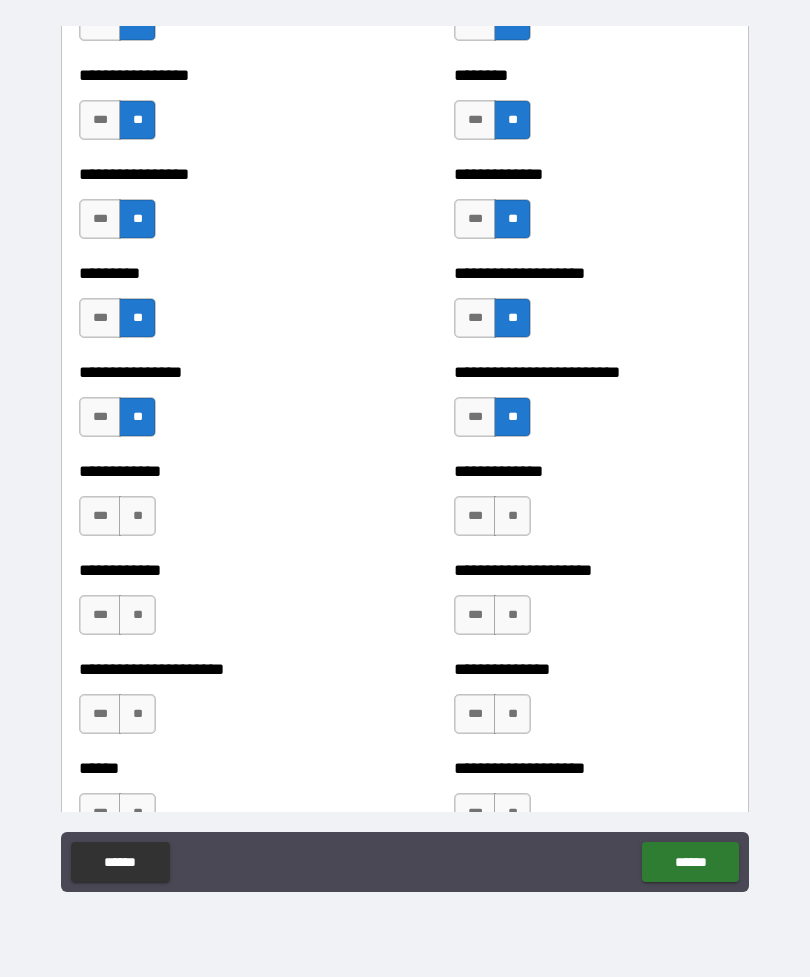 click on "**" at bounding box center (512, 516) 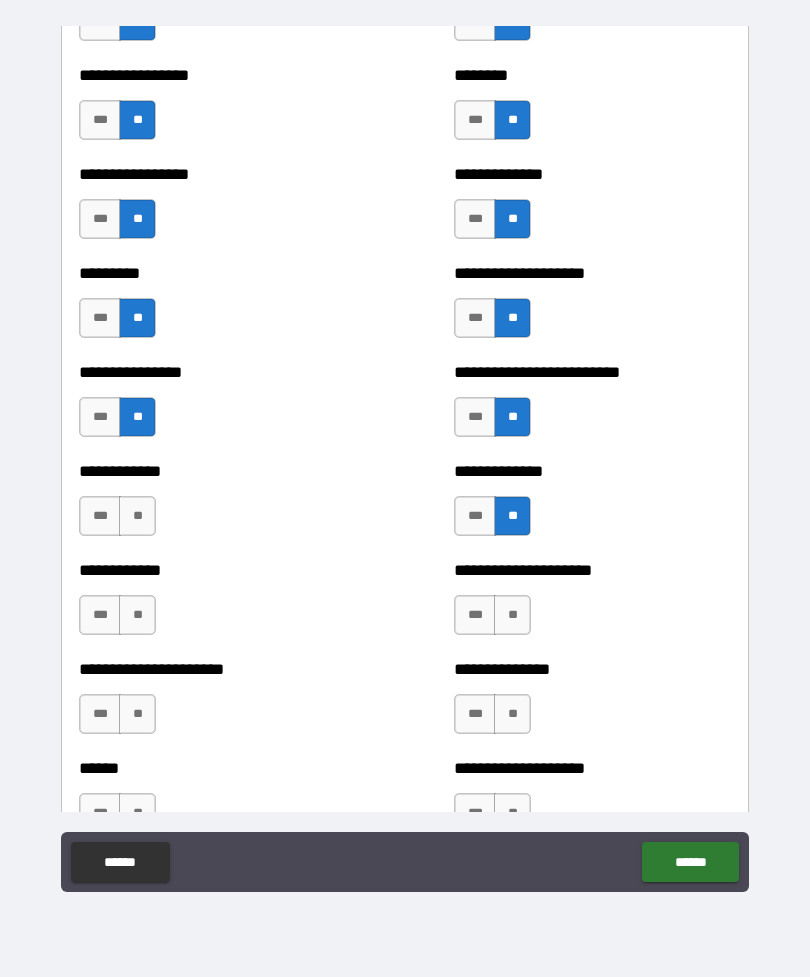 click on "**" at bounding box center [137, 516] 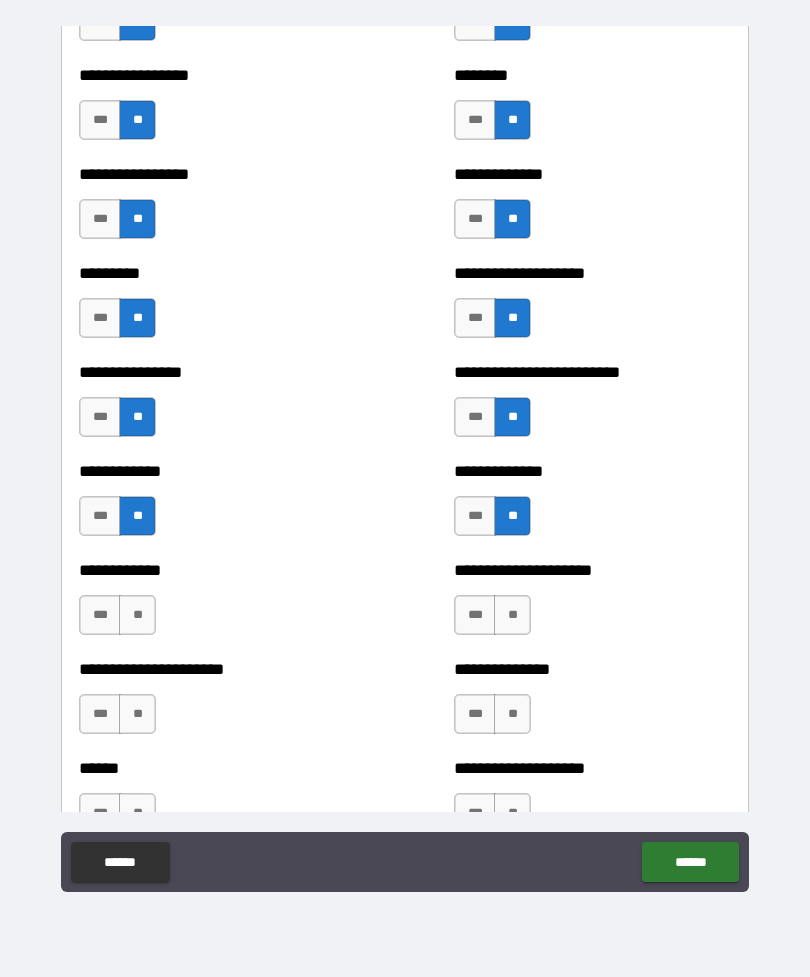 click on "**" at bounding box center (512, 615) 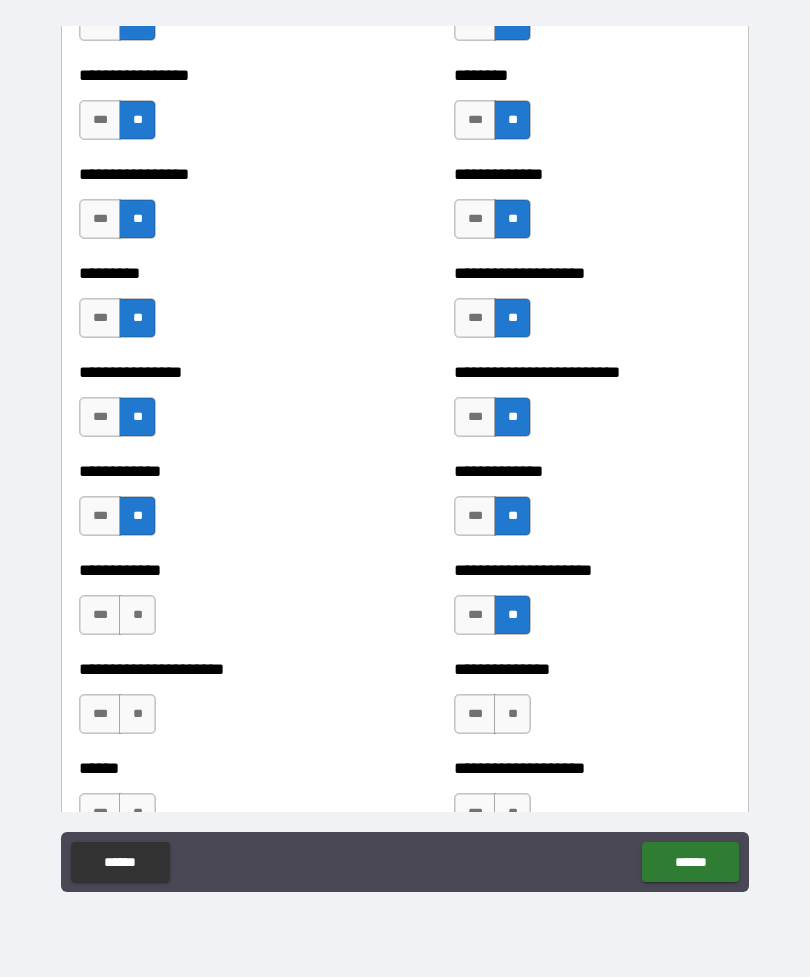 click on "**" at bounding box center (137, 615) 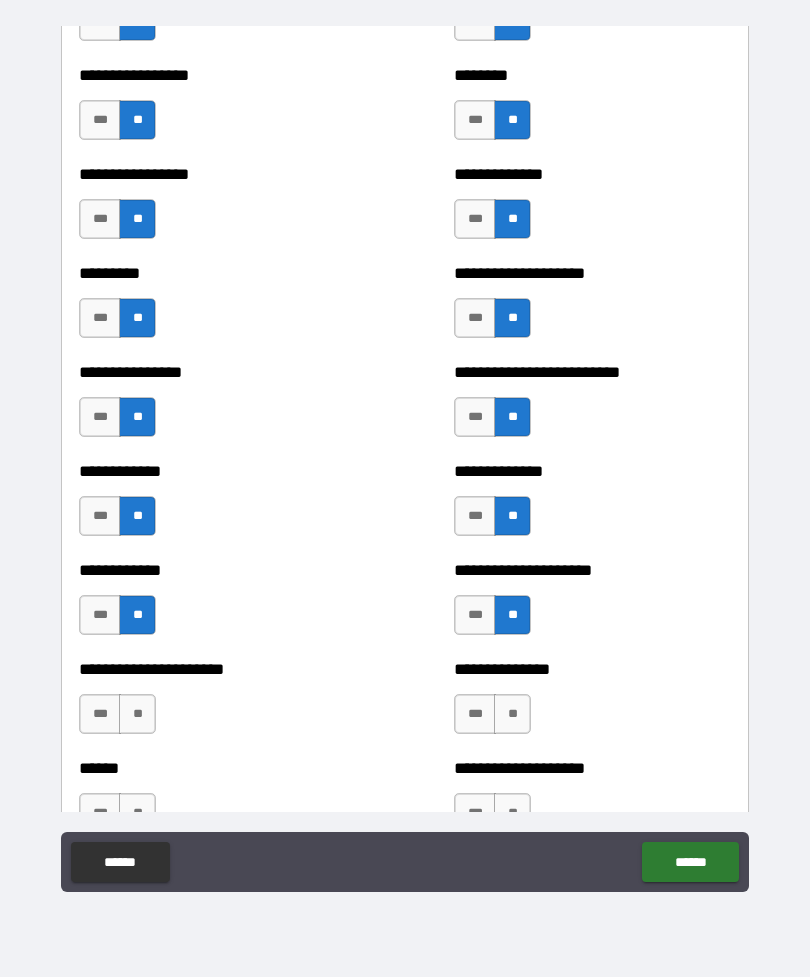 click on "**" at bounding box center [512, 714] 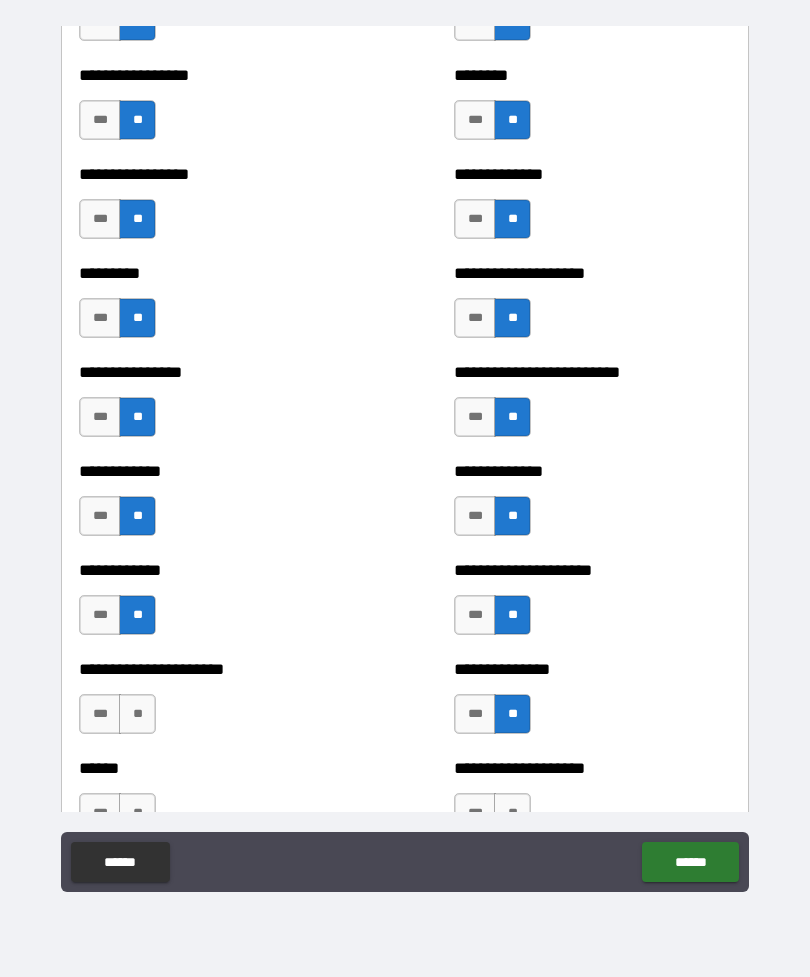 click on "**" at bounding box center [137, 714] 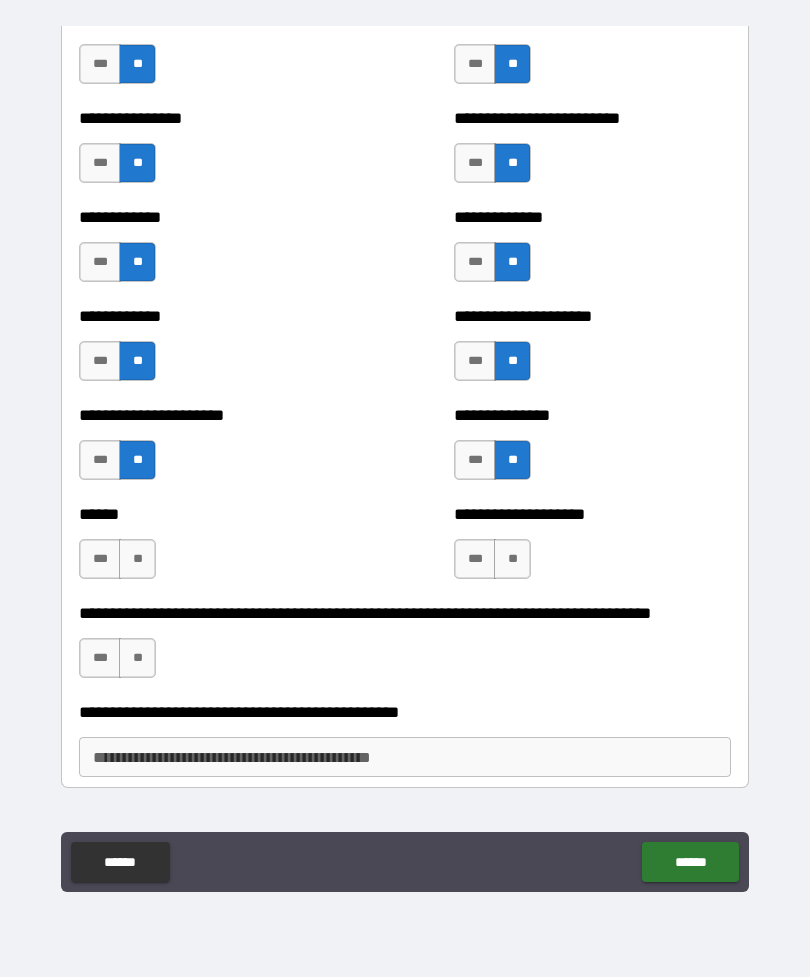 scroll, scrollTop: 2894, scrollLeft: 0, axis: vertical 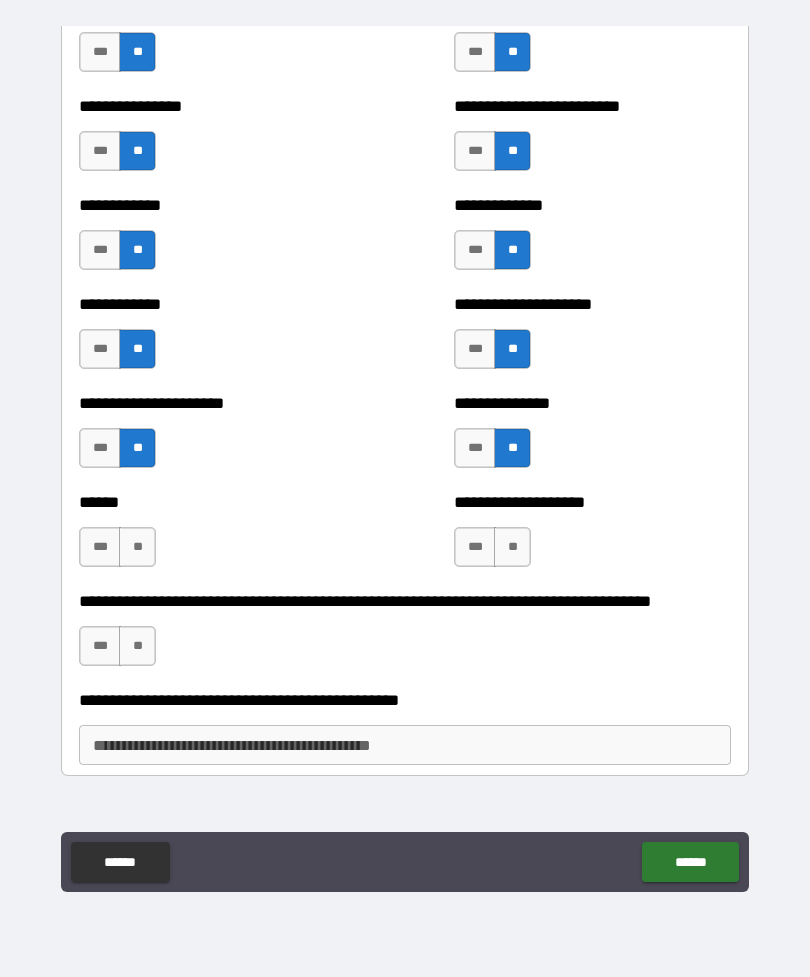 click on "**" at bounding box center [137, 547] 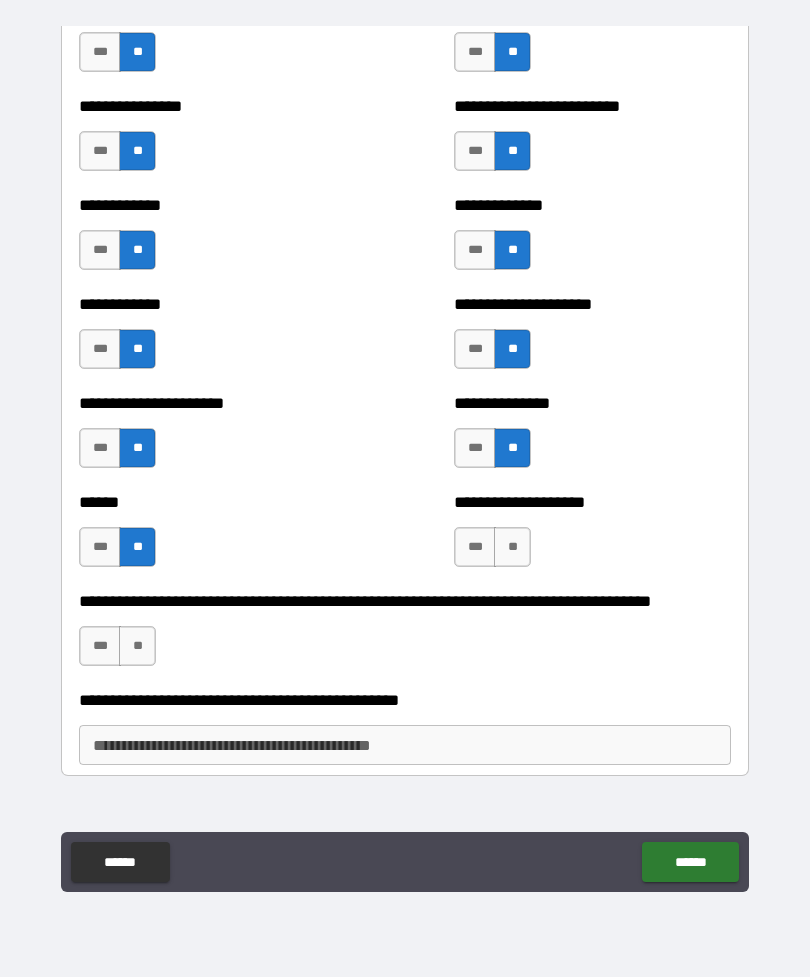 click on "**" at bounding box center [512, 547] 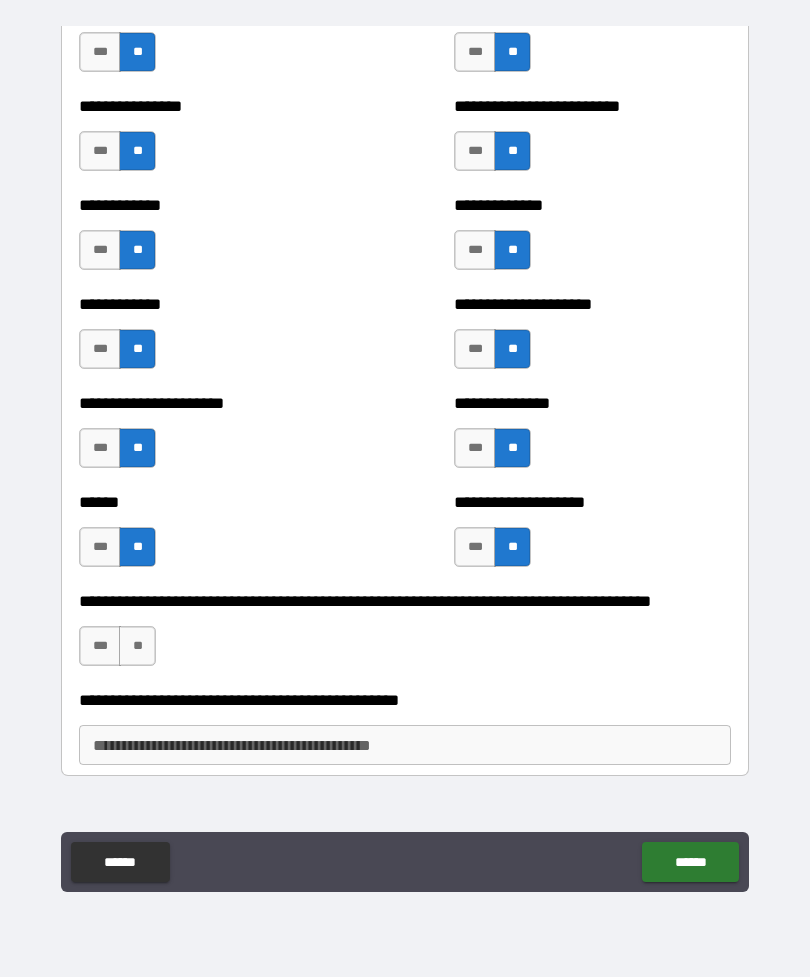 click on "**" at bounding box center [137, 646] 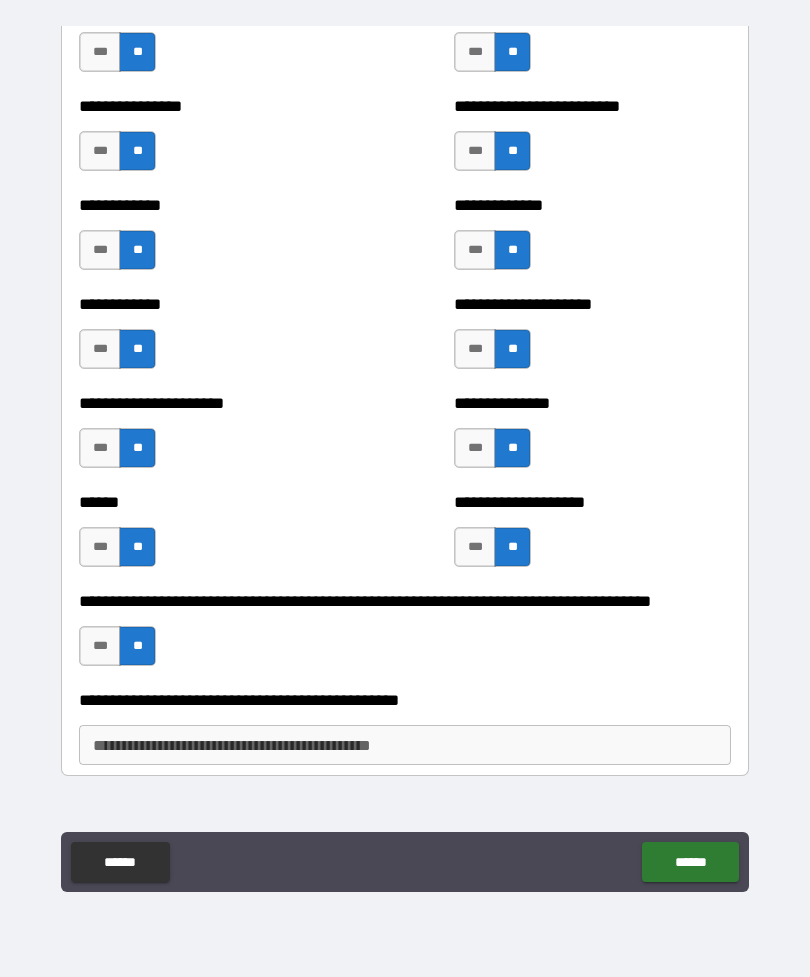 click on "******" at bounding box center [690, 862] 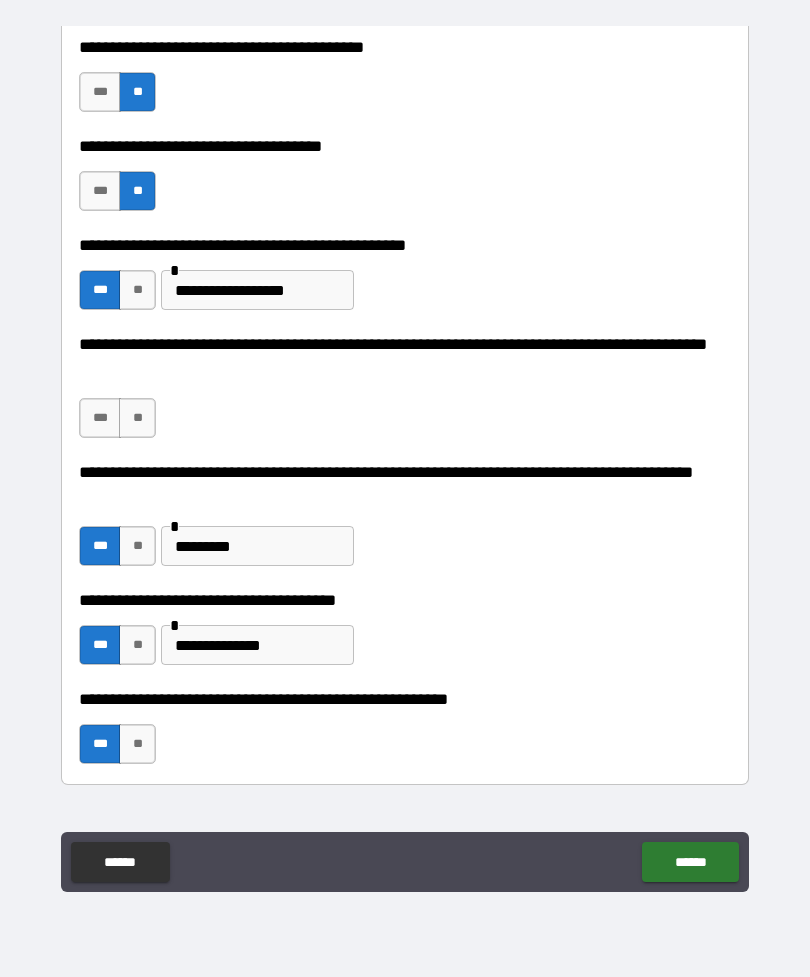 scroll, scrollTop: 668, scrollLeft: 0, axis: vertical 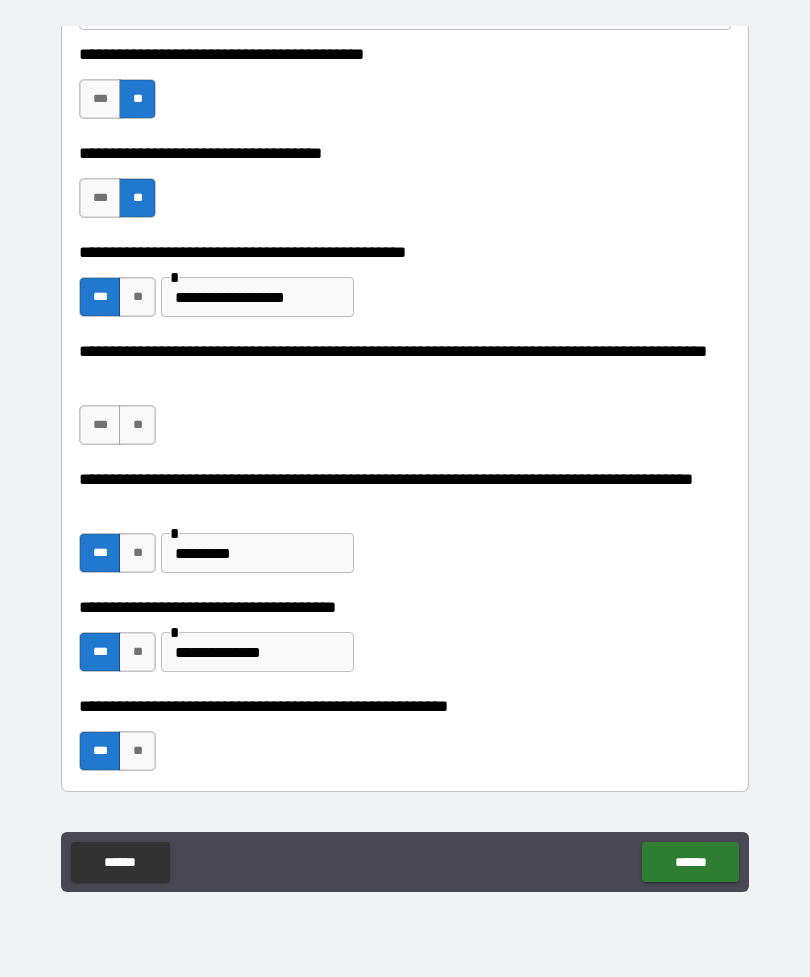 click on "**" at bounding box center [137, 425] 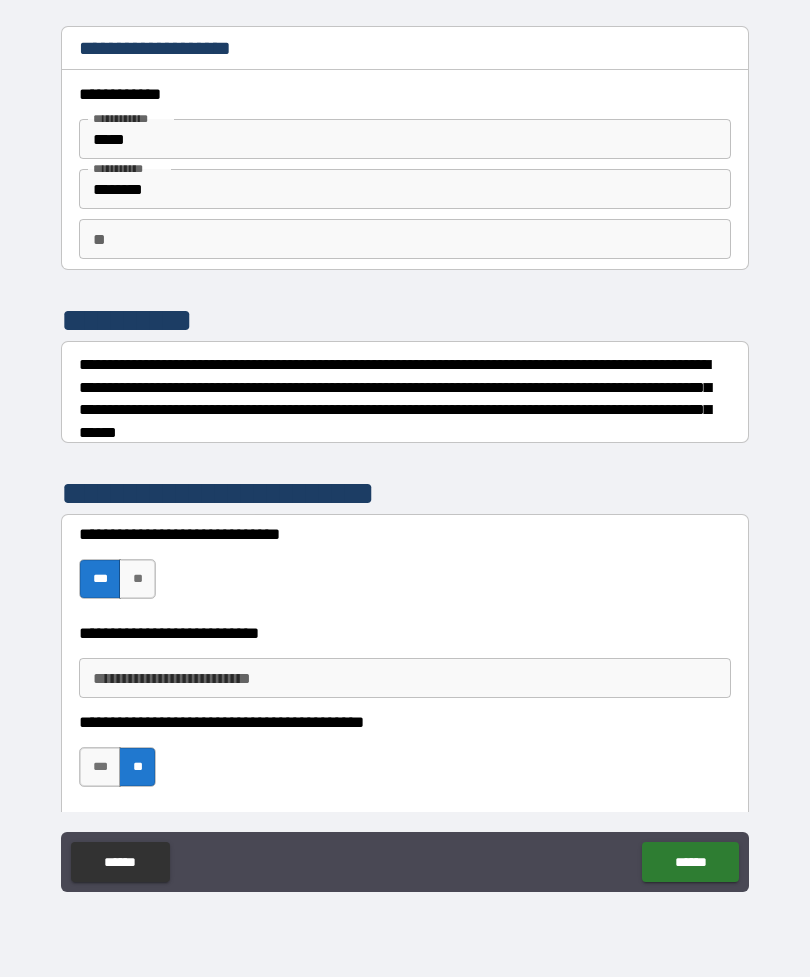 scroll, scrollTop: 0, scrollLeft: 0, axis: both 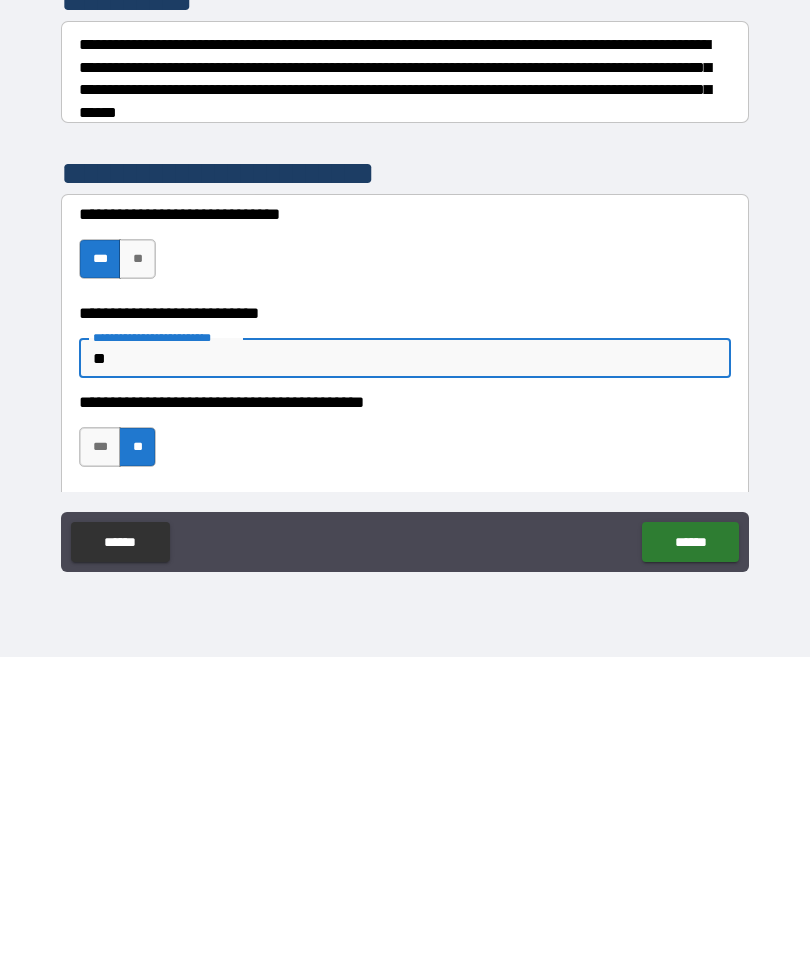 click on "******" at bounding box center [690, 862] 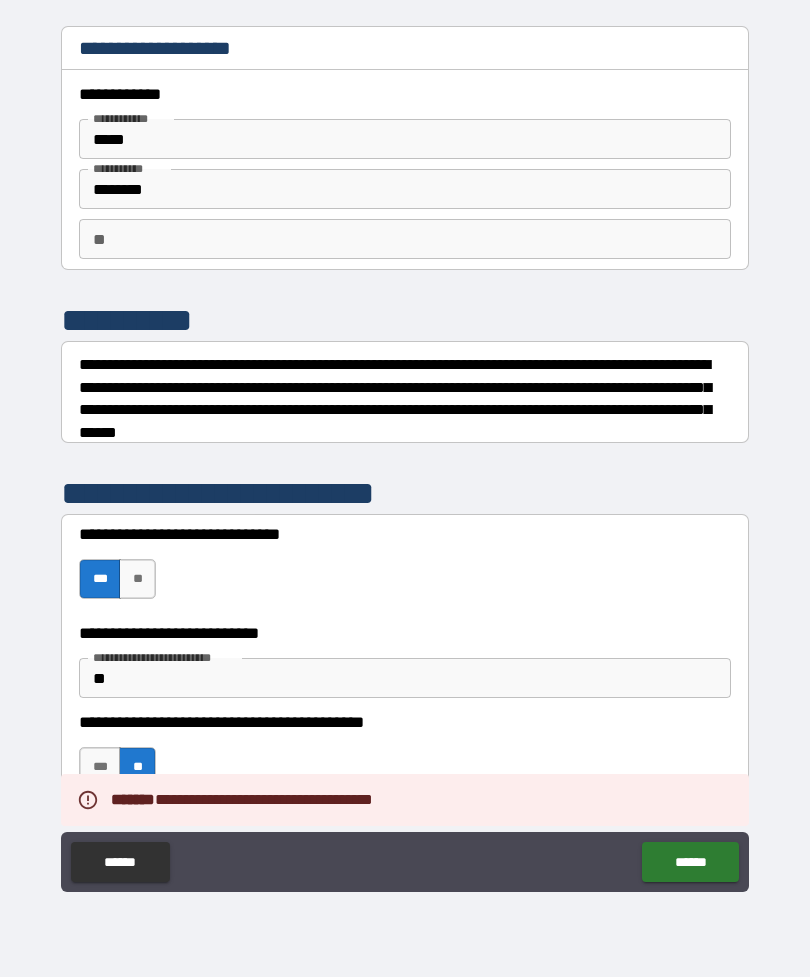 click on "**" at bounding box center (405, 678) 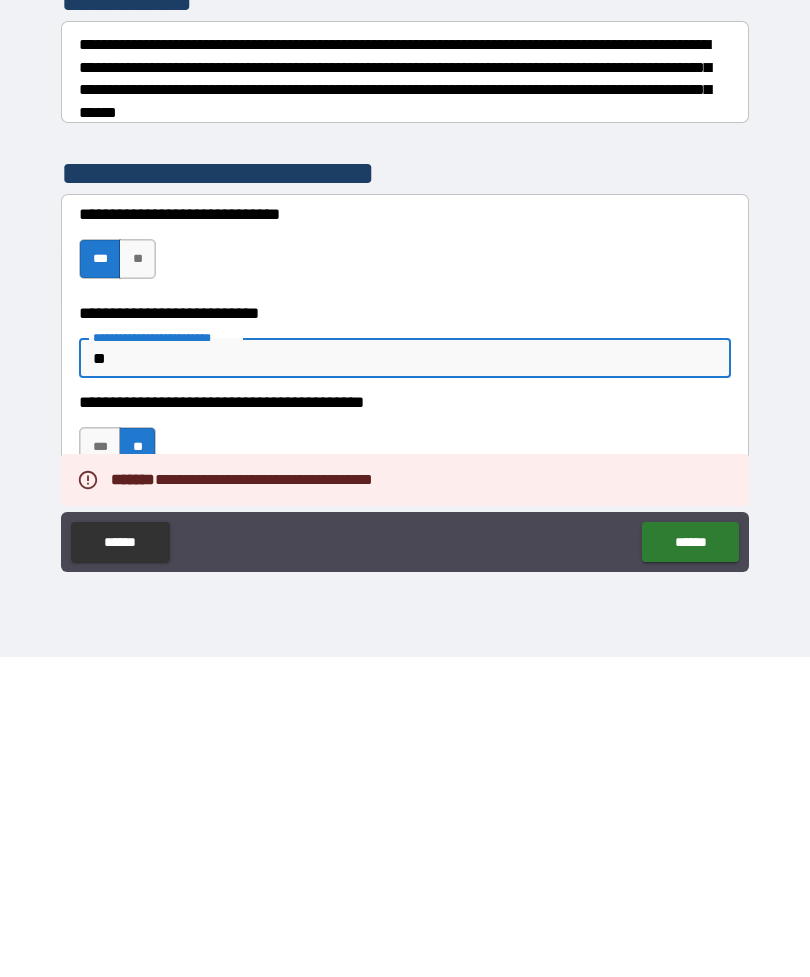 type on "*" 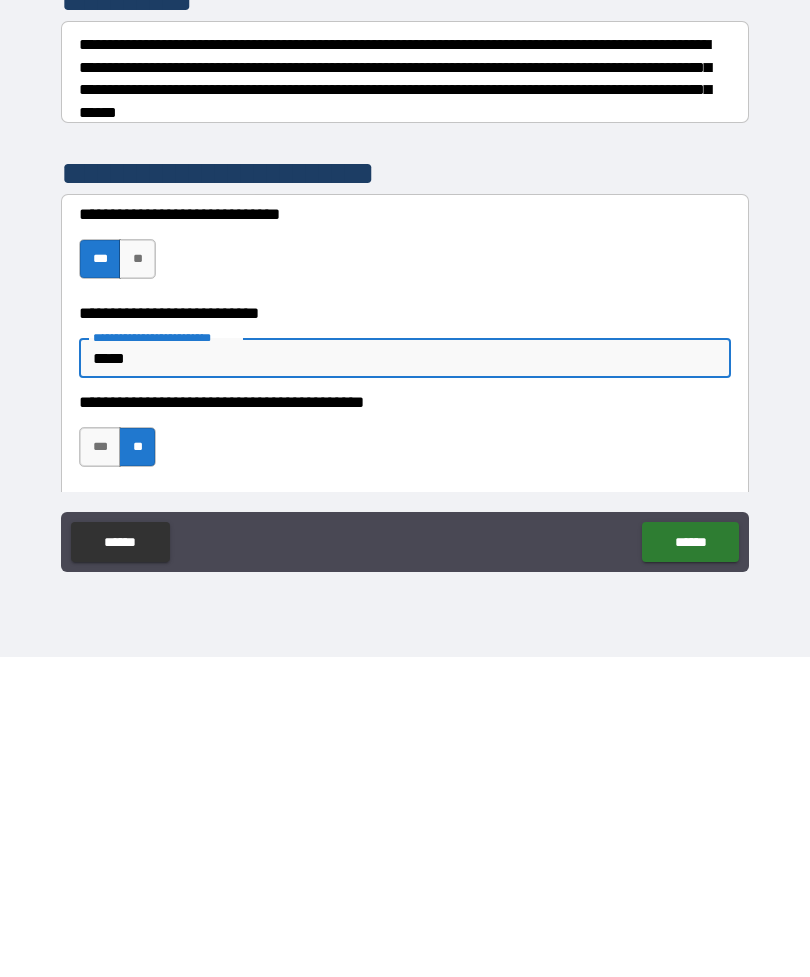 type on "*****" 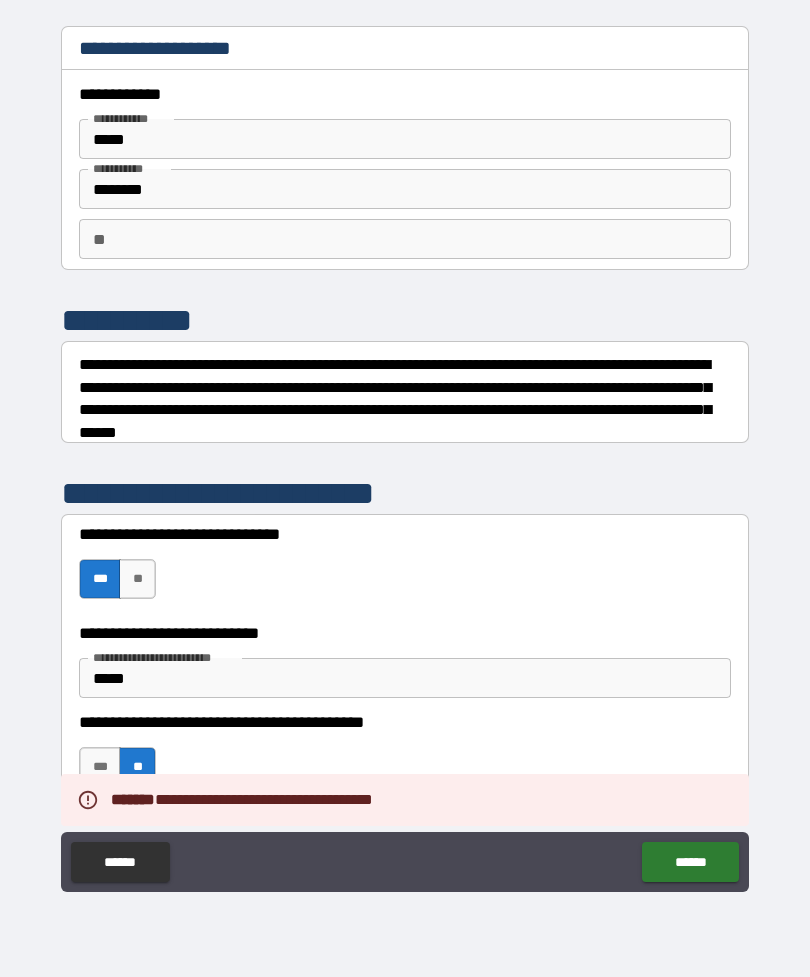scroll, scrollTop: 0, scrollLeft: 0, axis: both 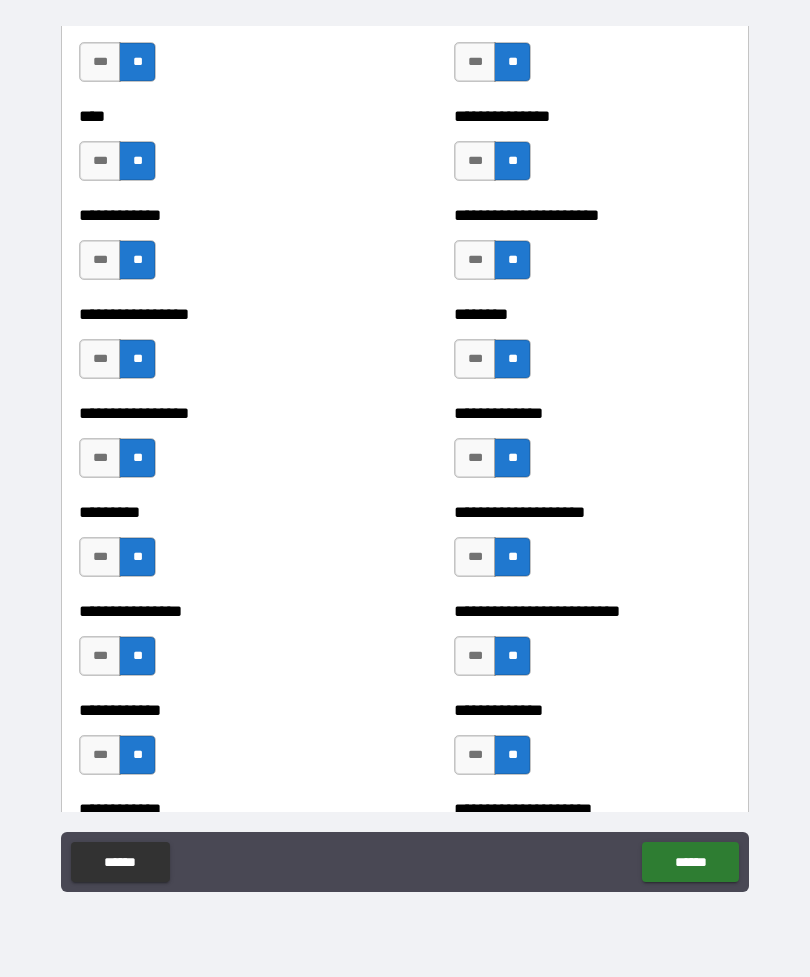 click on "******" at bounding box center (690, 862) 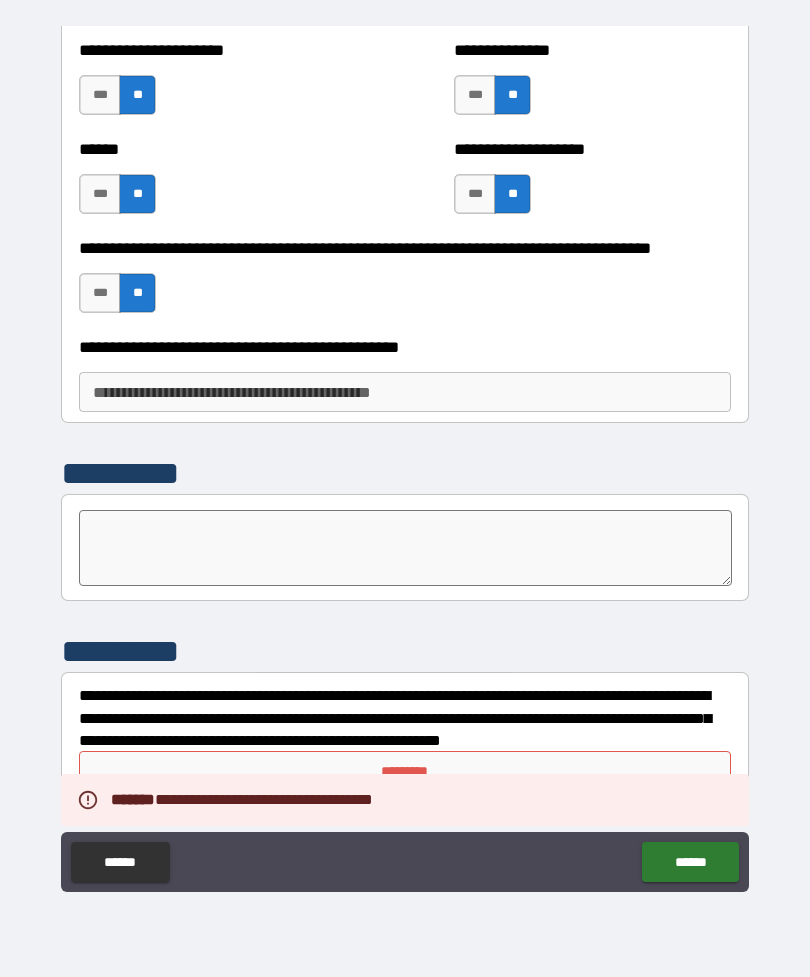 scroll, scrollTop: 3247, scrollLeft: 0, axis: vertical 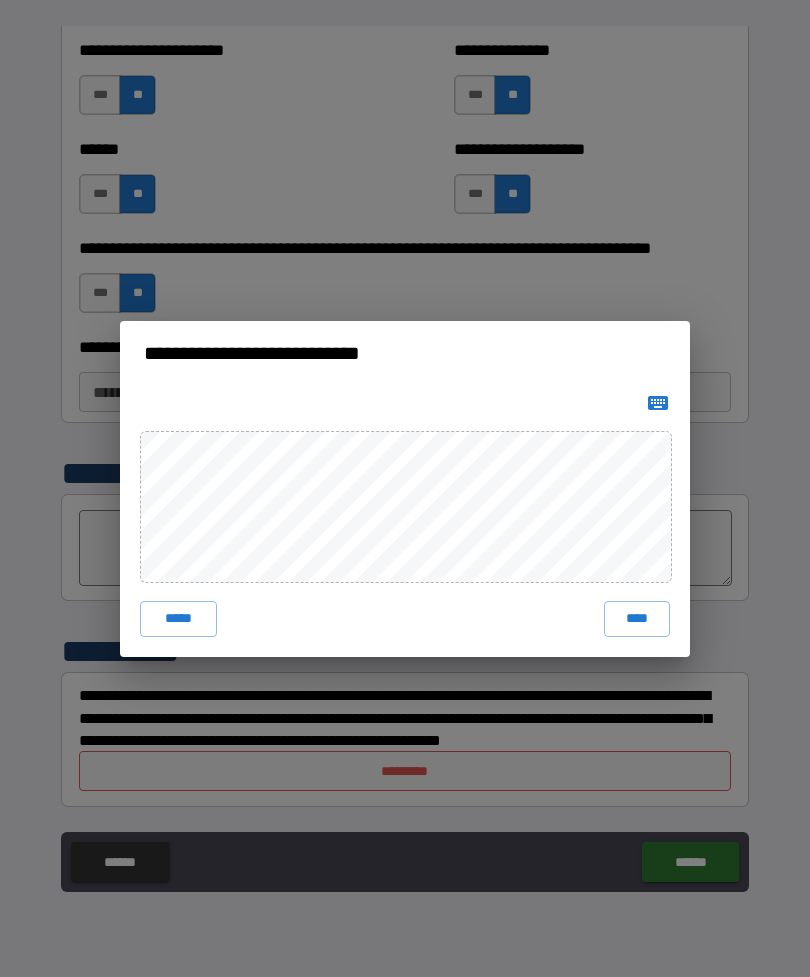click on "****" at bounding box center (637, 619) 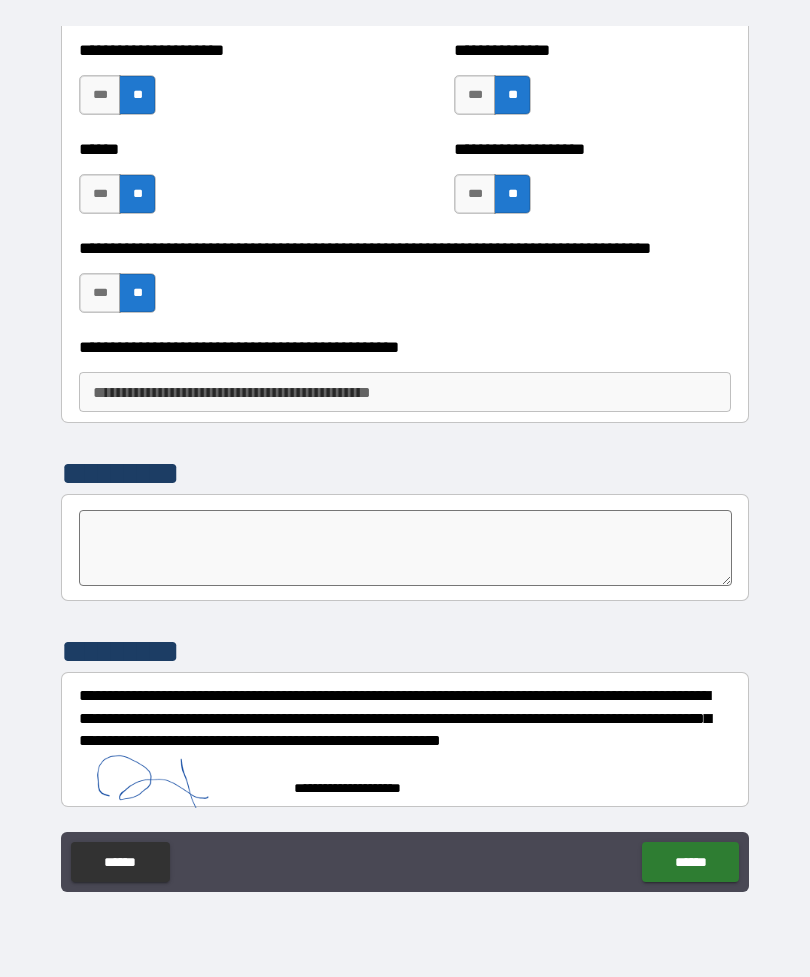 scroll, scrollTop: 3237, scrollLeft: 0, axis: vertical 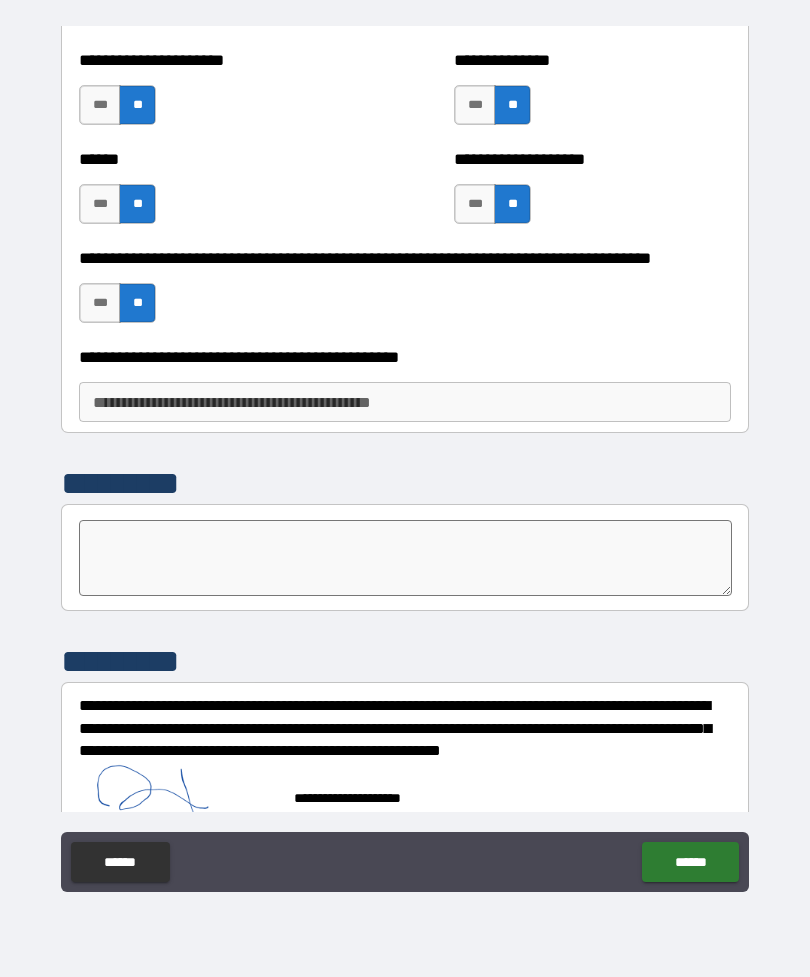 click on "******" at bounding box center (690, 862) 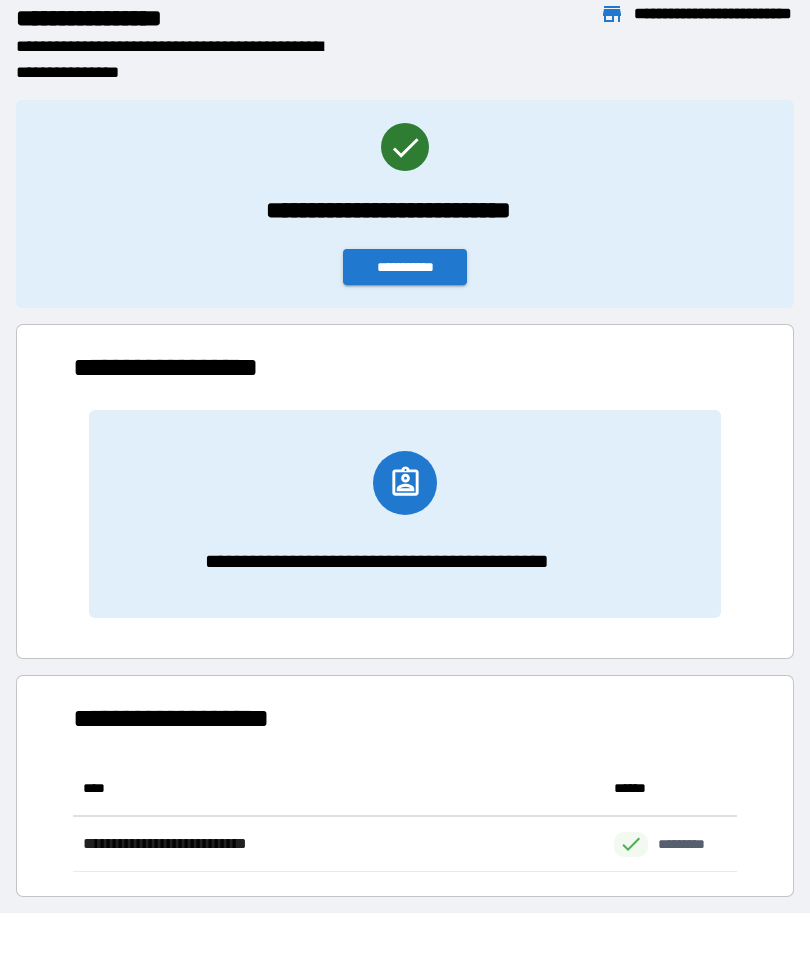 scroll, scrollTop: 1, scrollLeft: 1, axis: both 